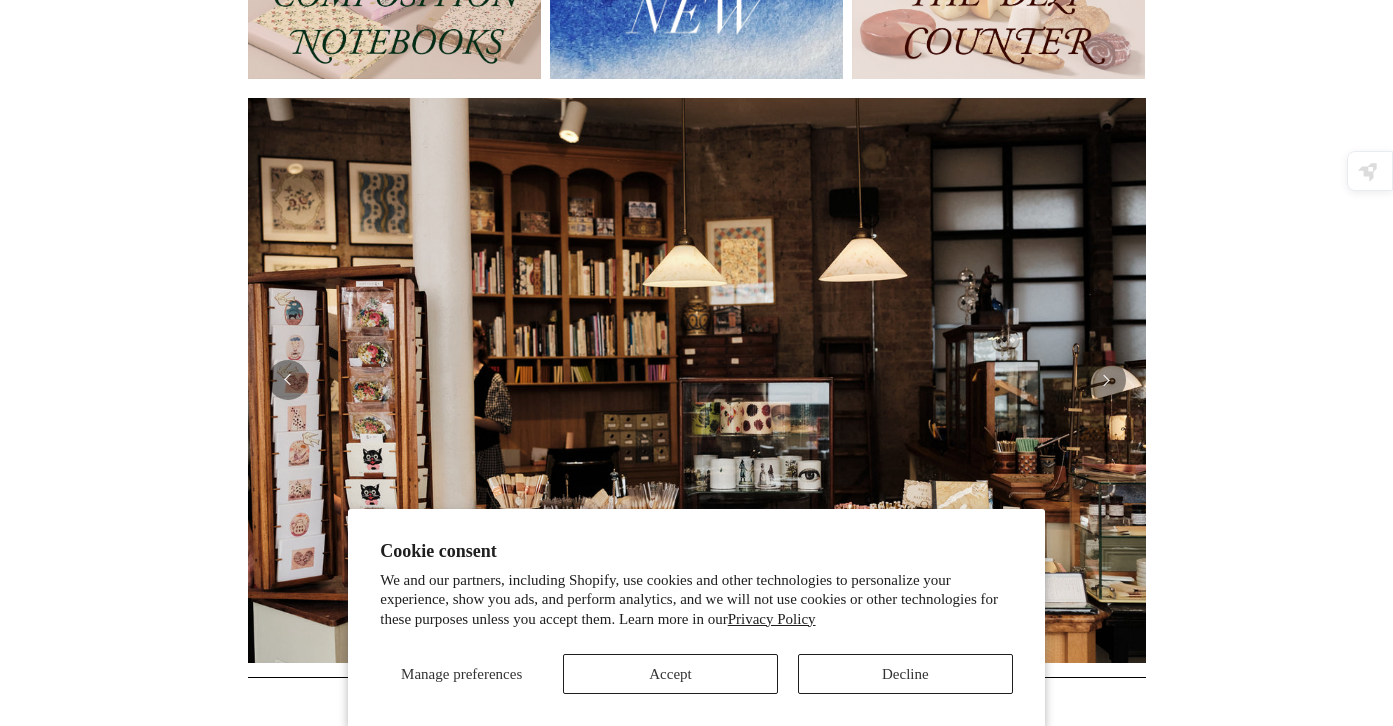 scroll, scrollTop: 0, scrollLeft: 0, axis: both 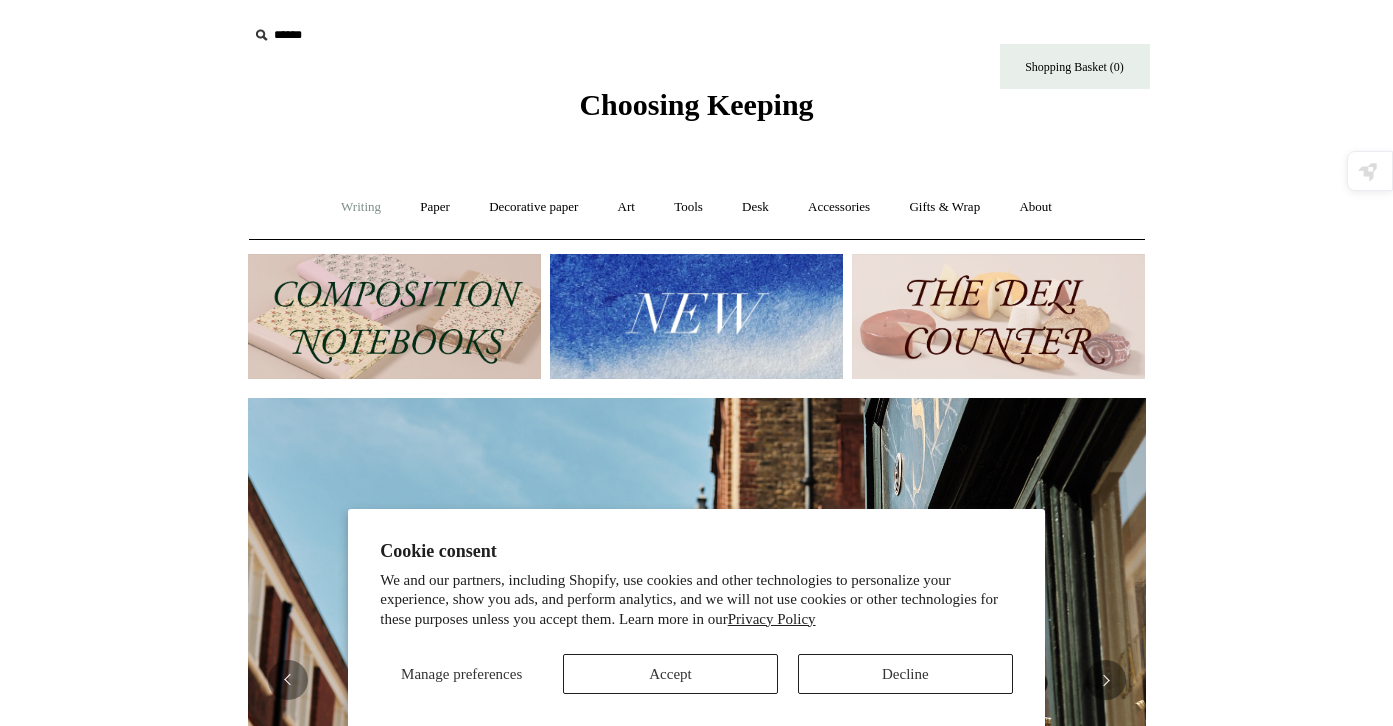 click on "Writing +" at bounding box center [361, 207] 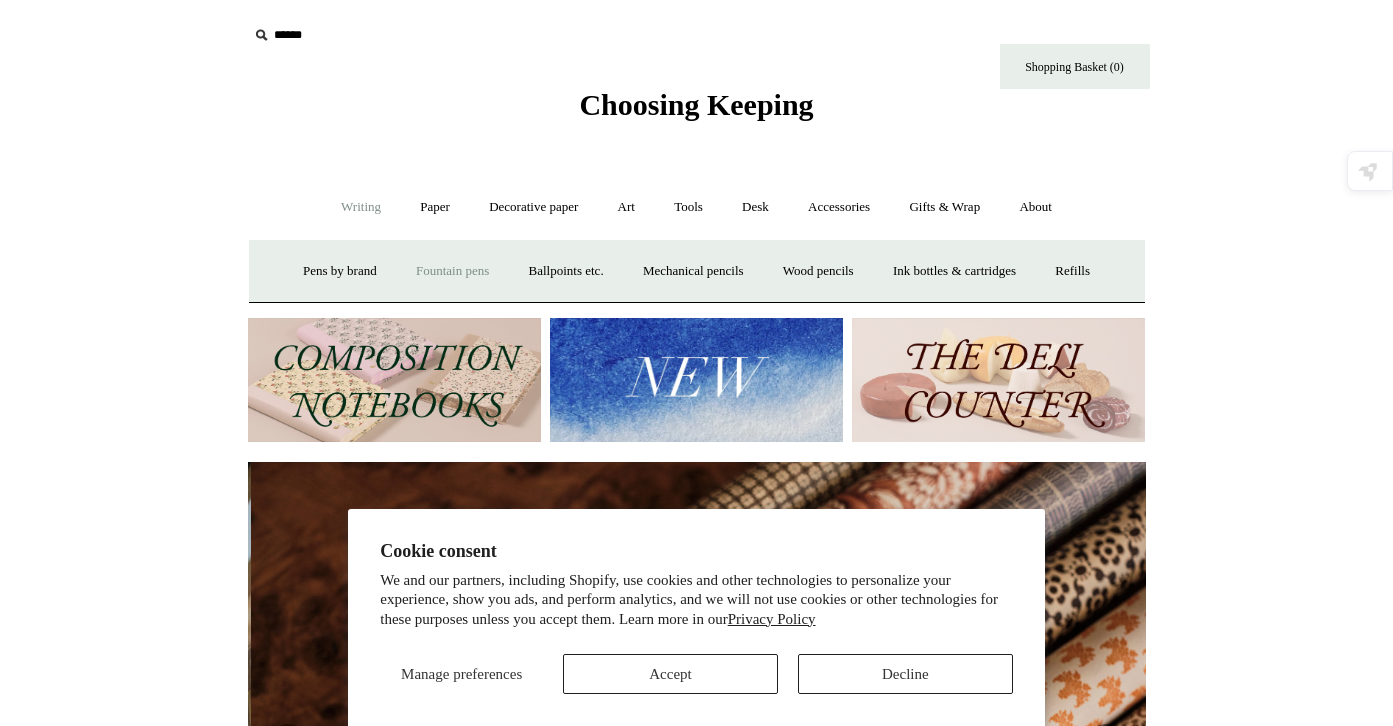 scroll, scrollTop: 0, scrollLeft: 1796, axis: horizontal 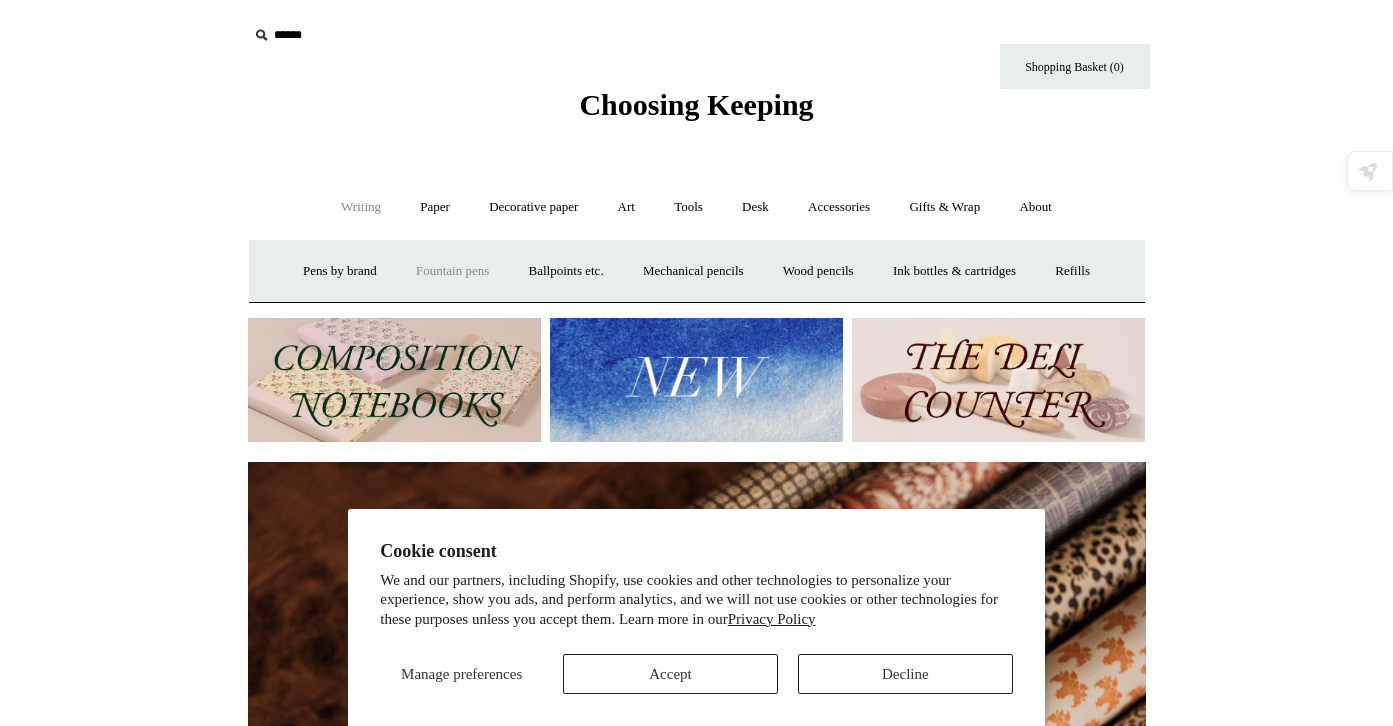click on "Fountain pens +" at bounding box center [452, 271] 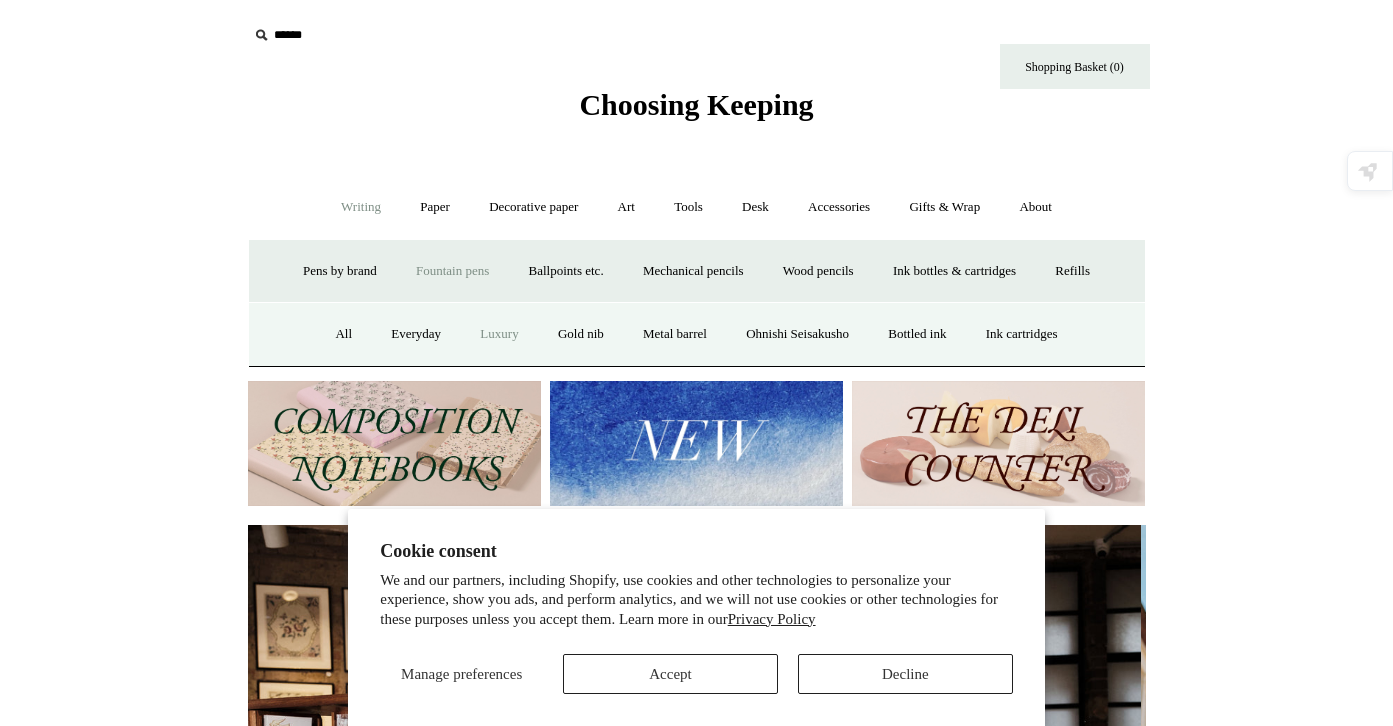 scroll, scrollTop: 0, scrollLeft: 0, axis: both 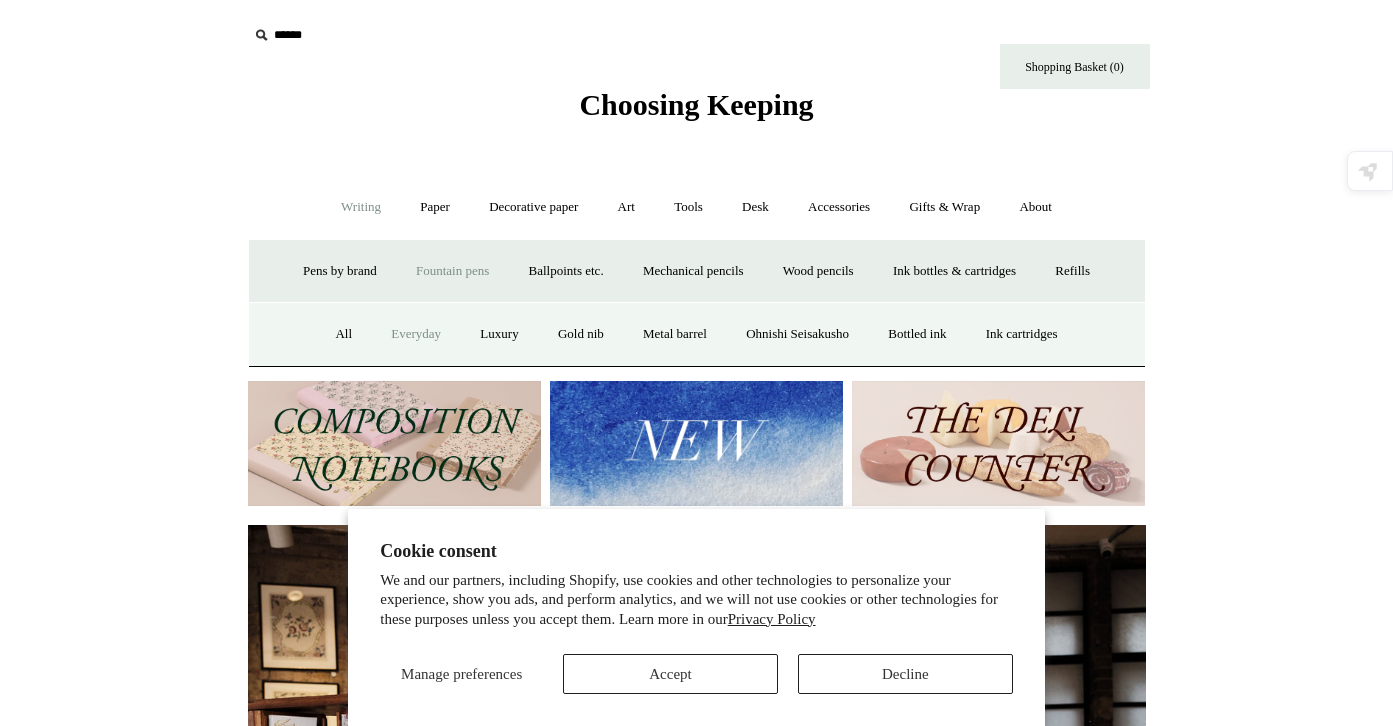 click on "Everyday" at bounding box center [416, 334] 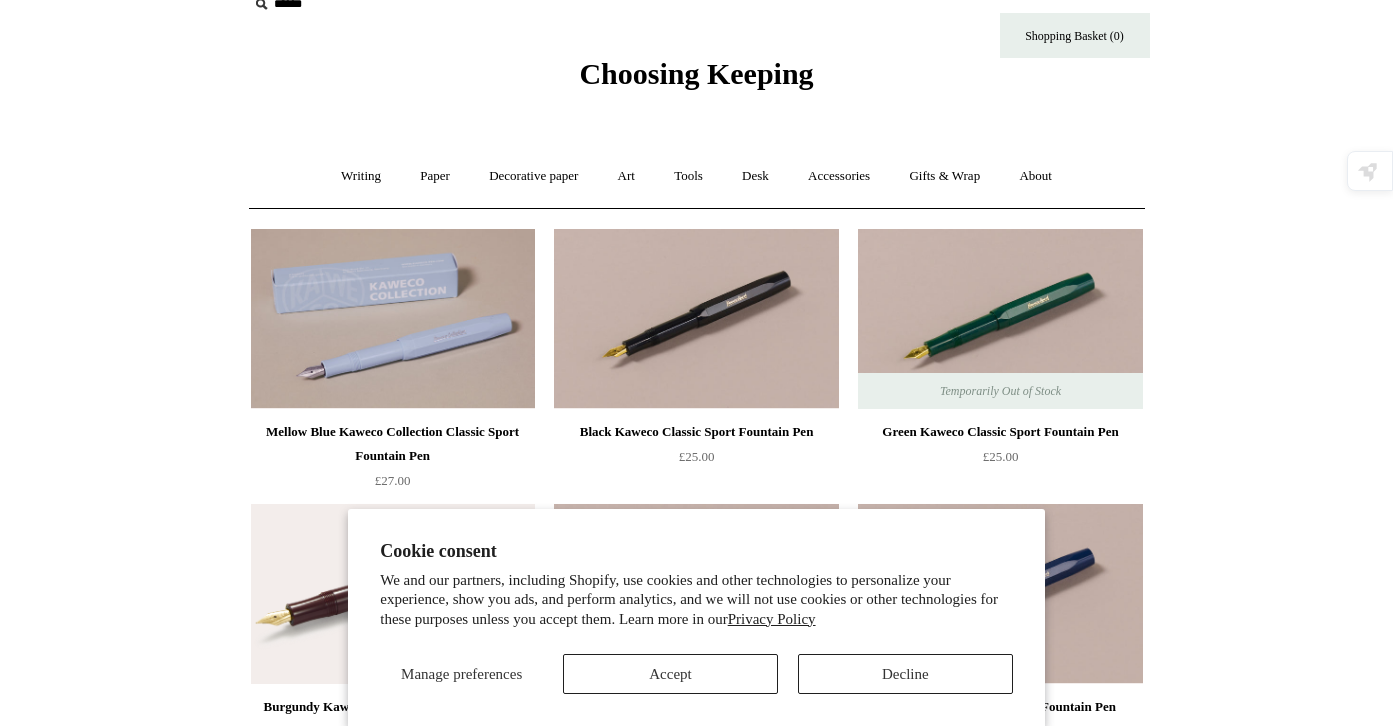 scroll, scrollTop: 0, scrollLeft: 0, axis: both 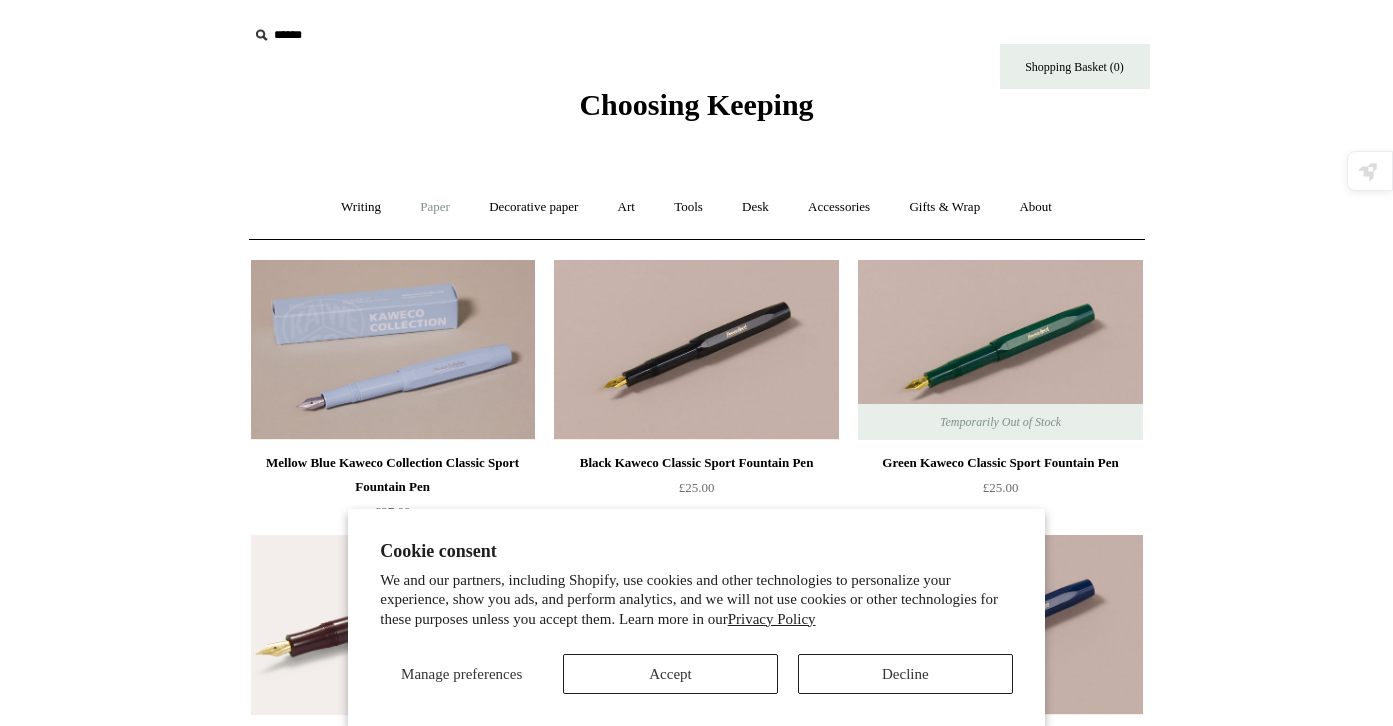 click on "Paper +" at bounding box center (435, 207) 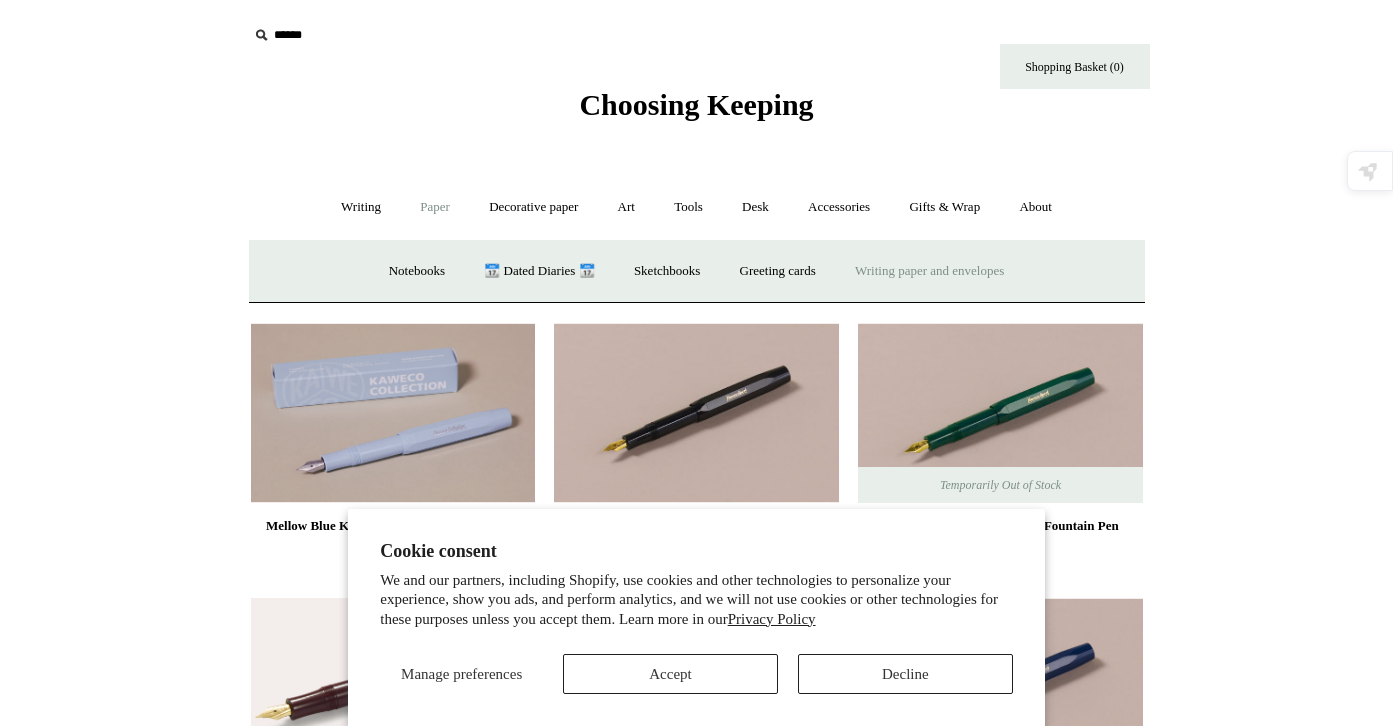 click on "Writing paper and envelopes +" at bounding box center (929, 271) 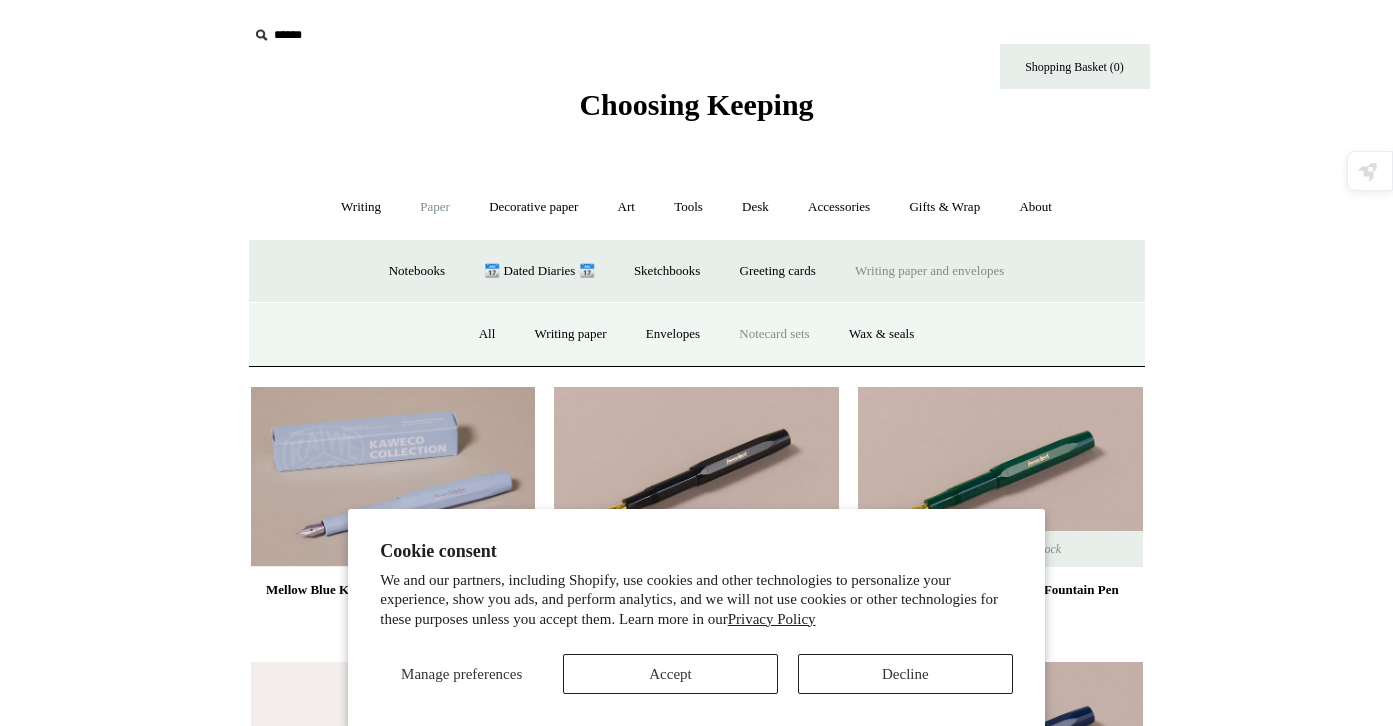 click on "Notecard sets" at bounding box center (774, 334) 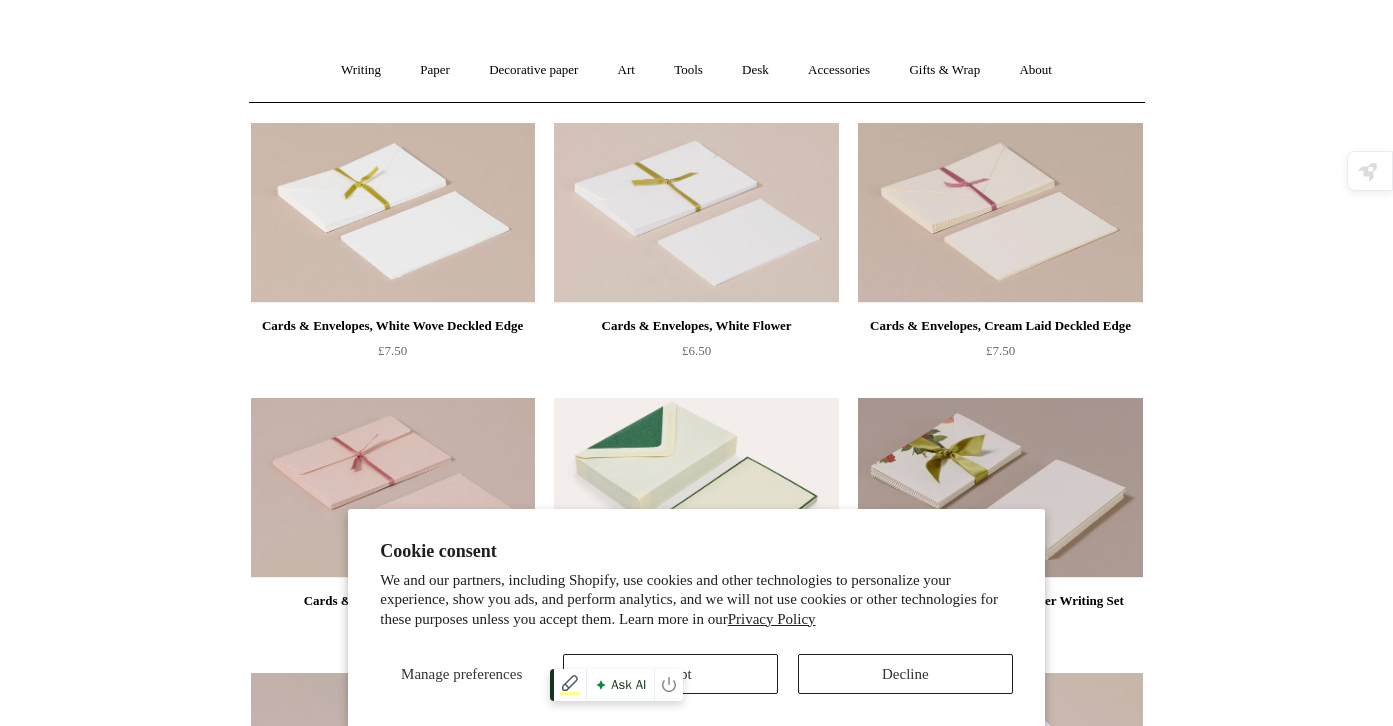 scroll, scrollTop: 0, scrollLeft: 0, axis: both 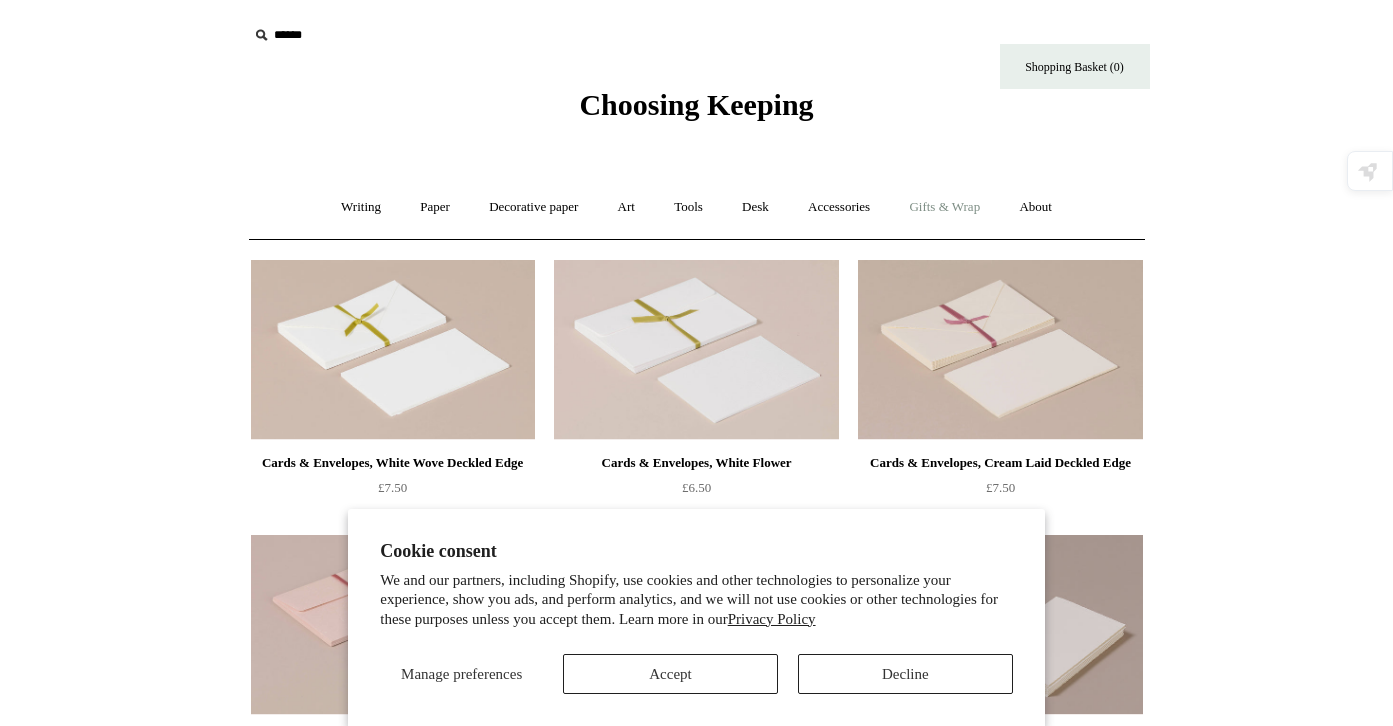 click on "Gifts & Wrap +" at bounding box center [944, 207] 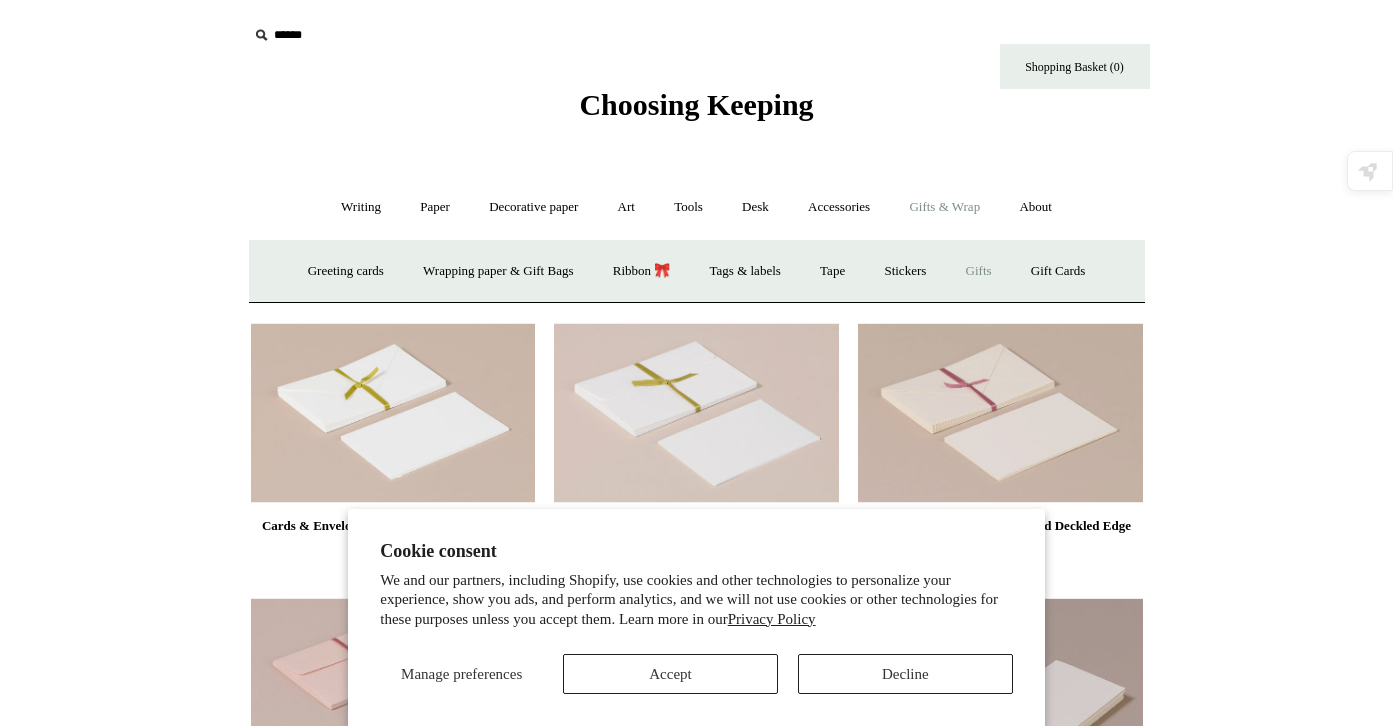 click on "Gifts +" at bounding box center [979, 271] 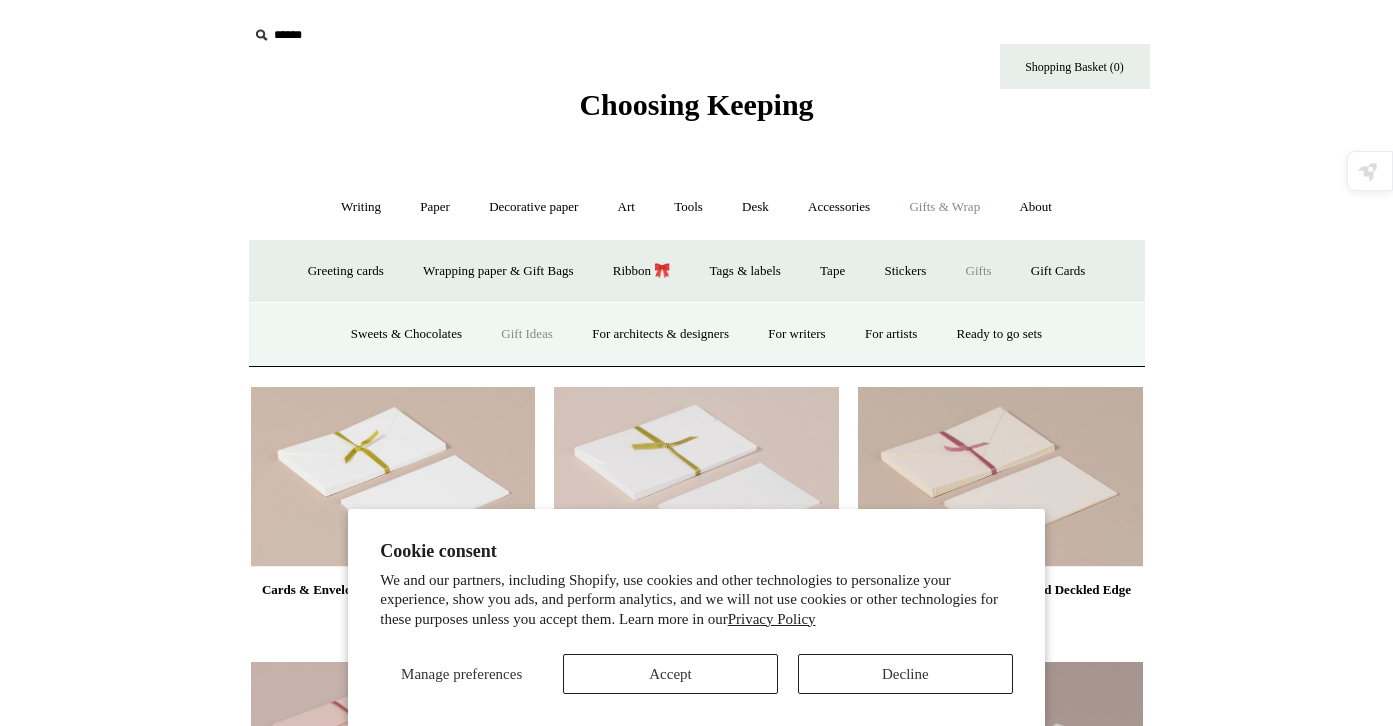 click on "Gift Ideas" at bounding box center (527, 334) 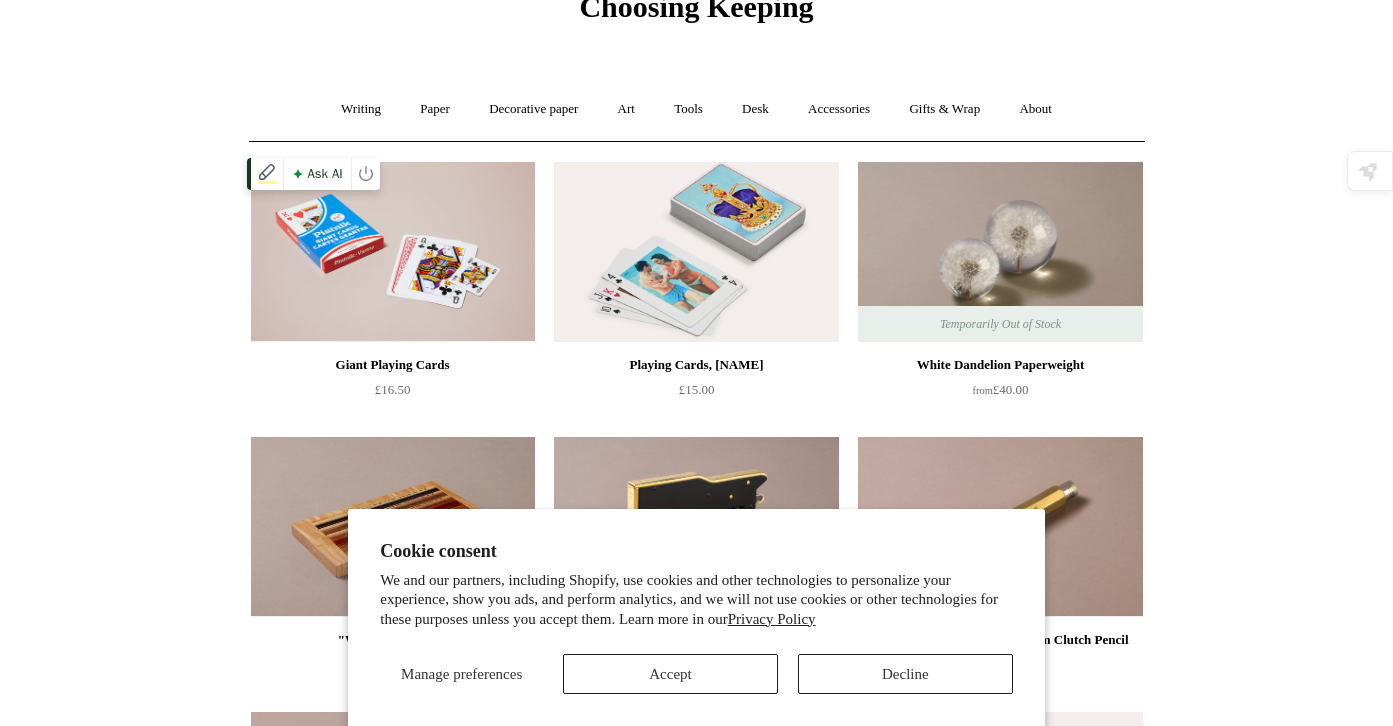 scroll, scrollTop: 0, scrollLeft: 0, axis: both 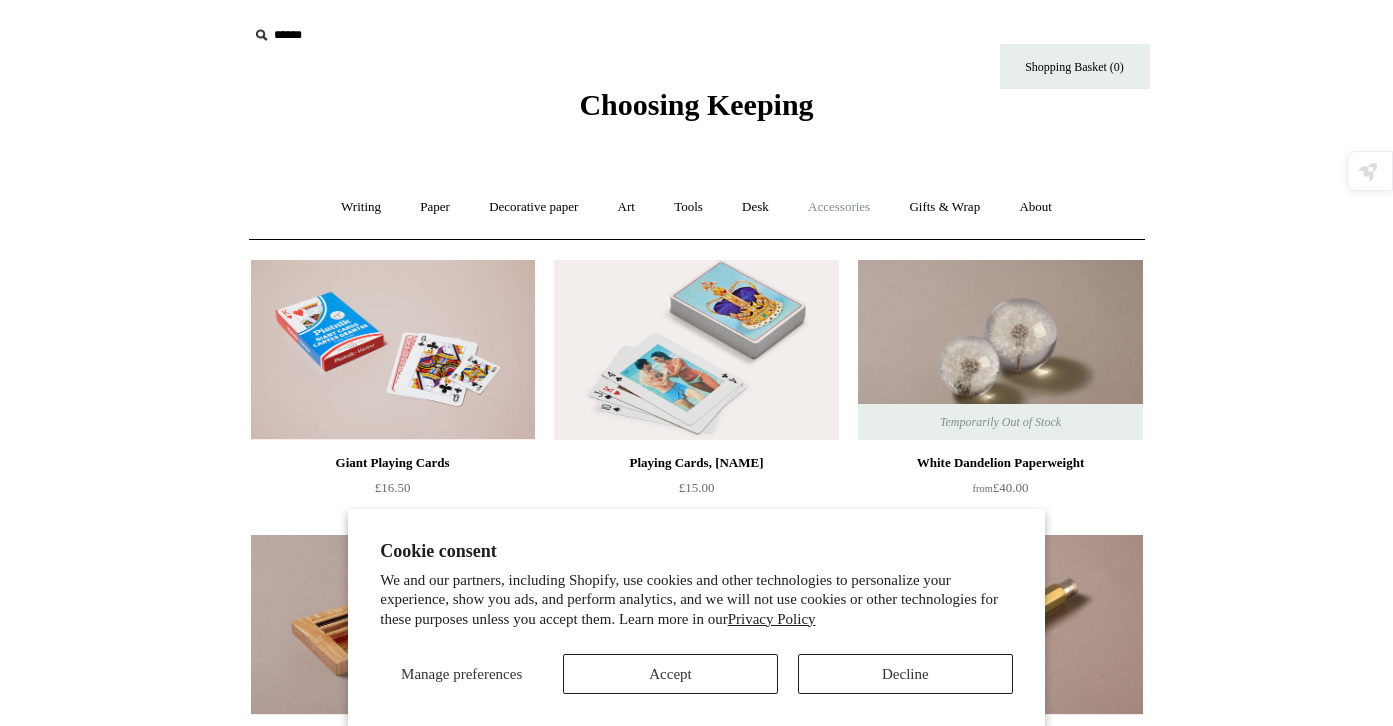 click on "Accessories +" at bounding box center (839, 207) 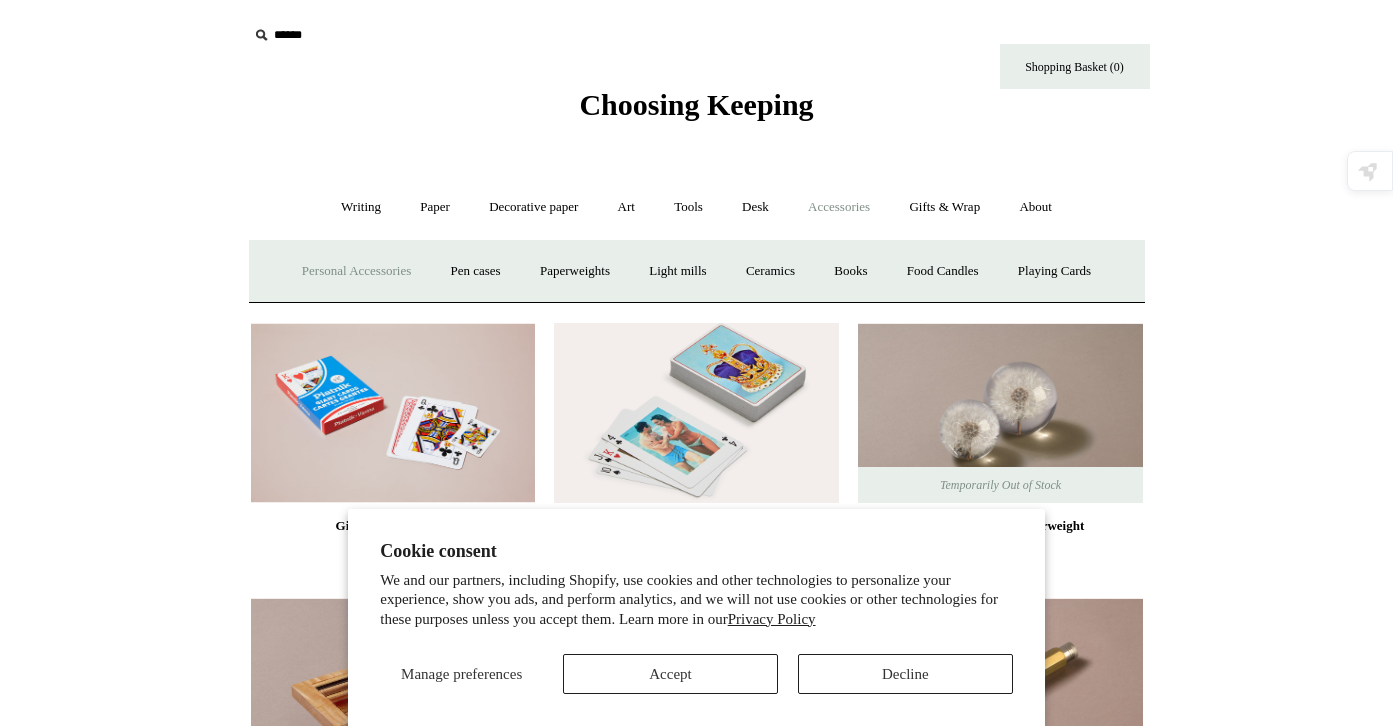 click on "Personal Accessories +" at bounding box center [356, 271] 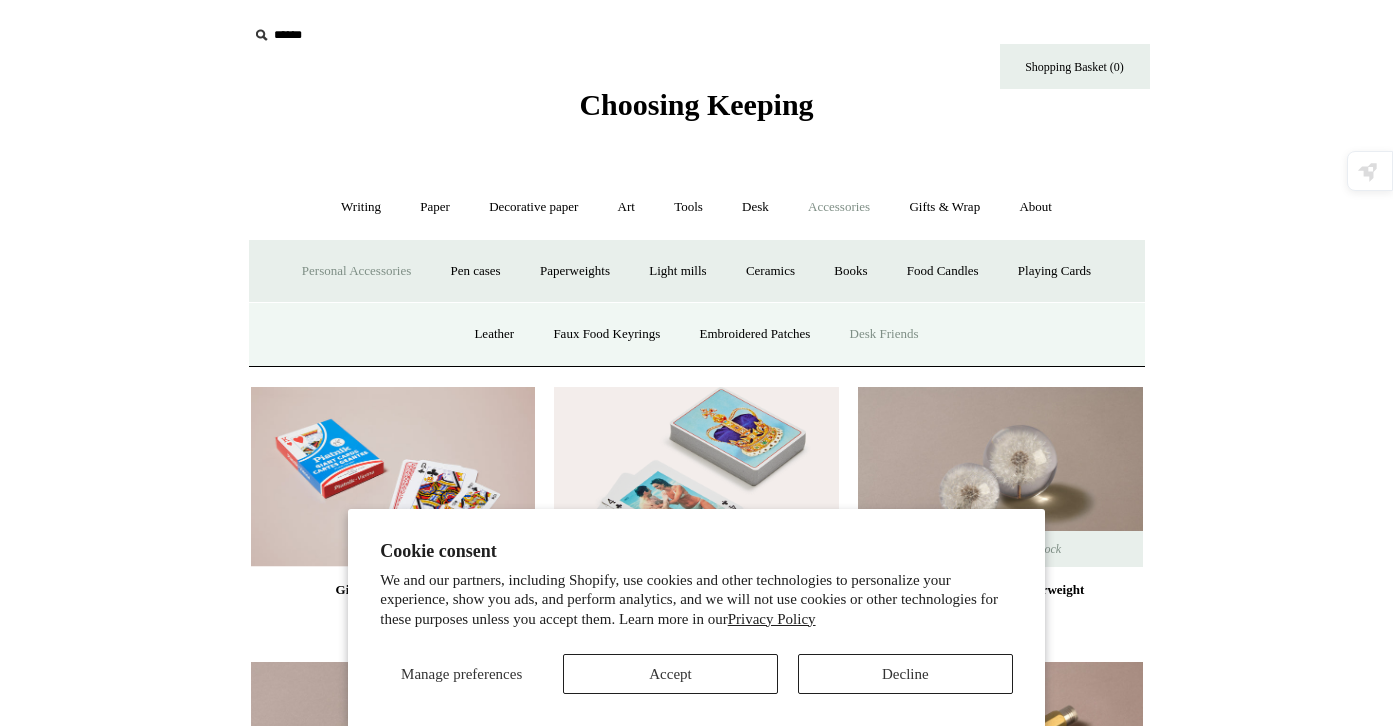 click on "Desk Friends" at bounding box center (884, 334) 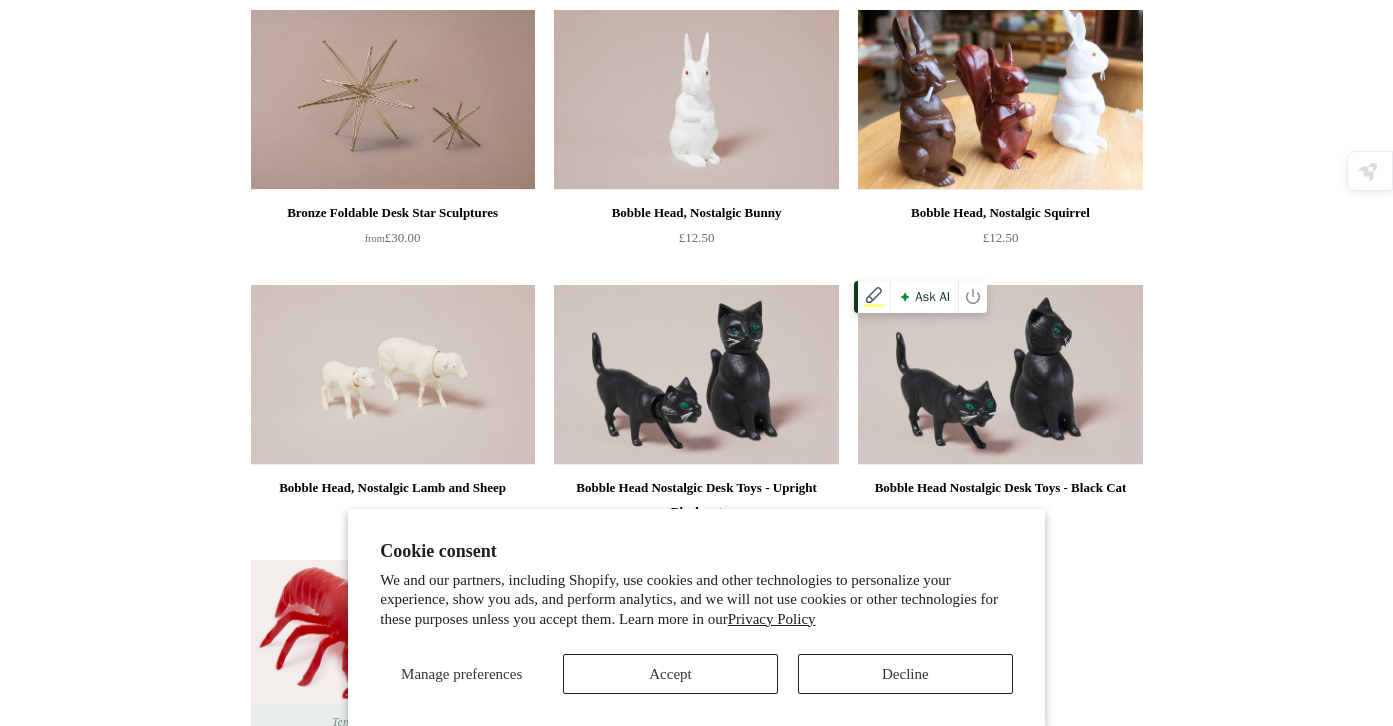 scroll, scrollTop: 0, scrollLeft: 0, axis: both 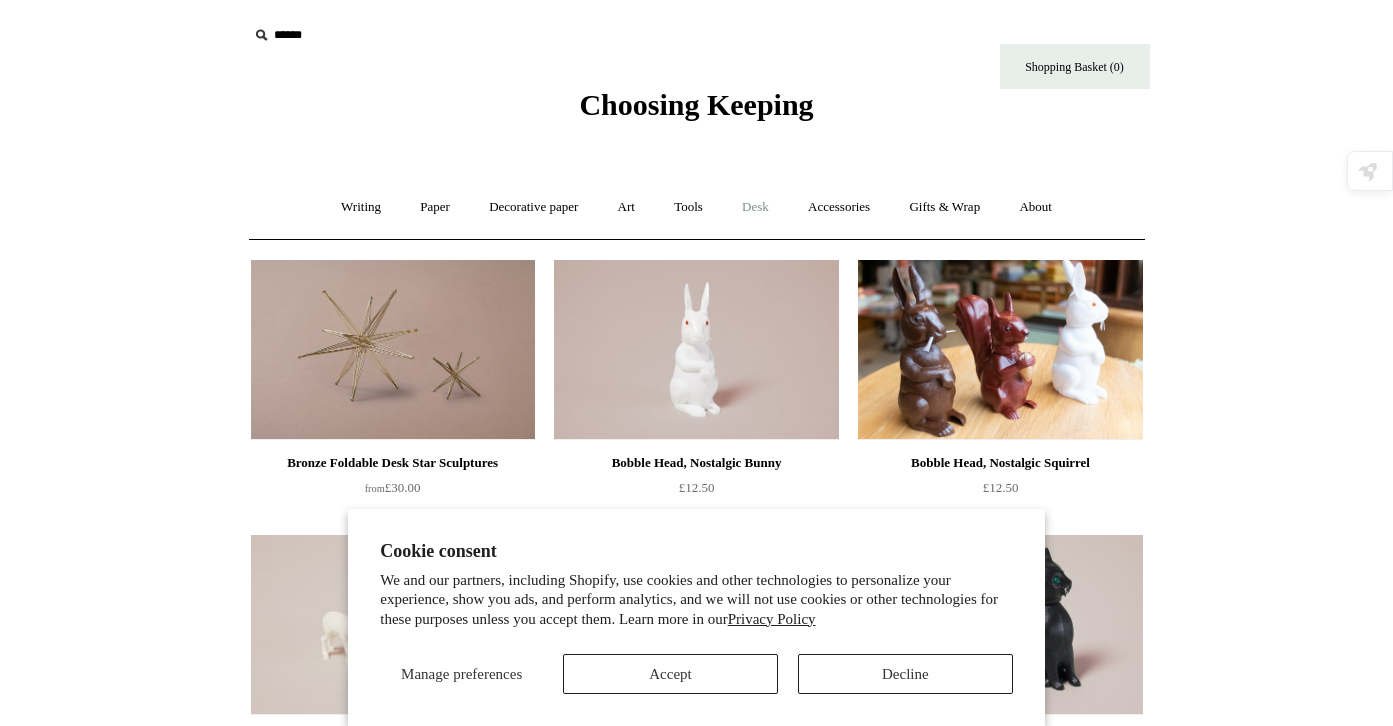 click on "Desk +" at bounding box center (755, 207) 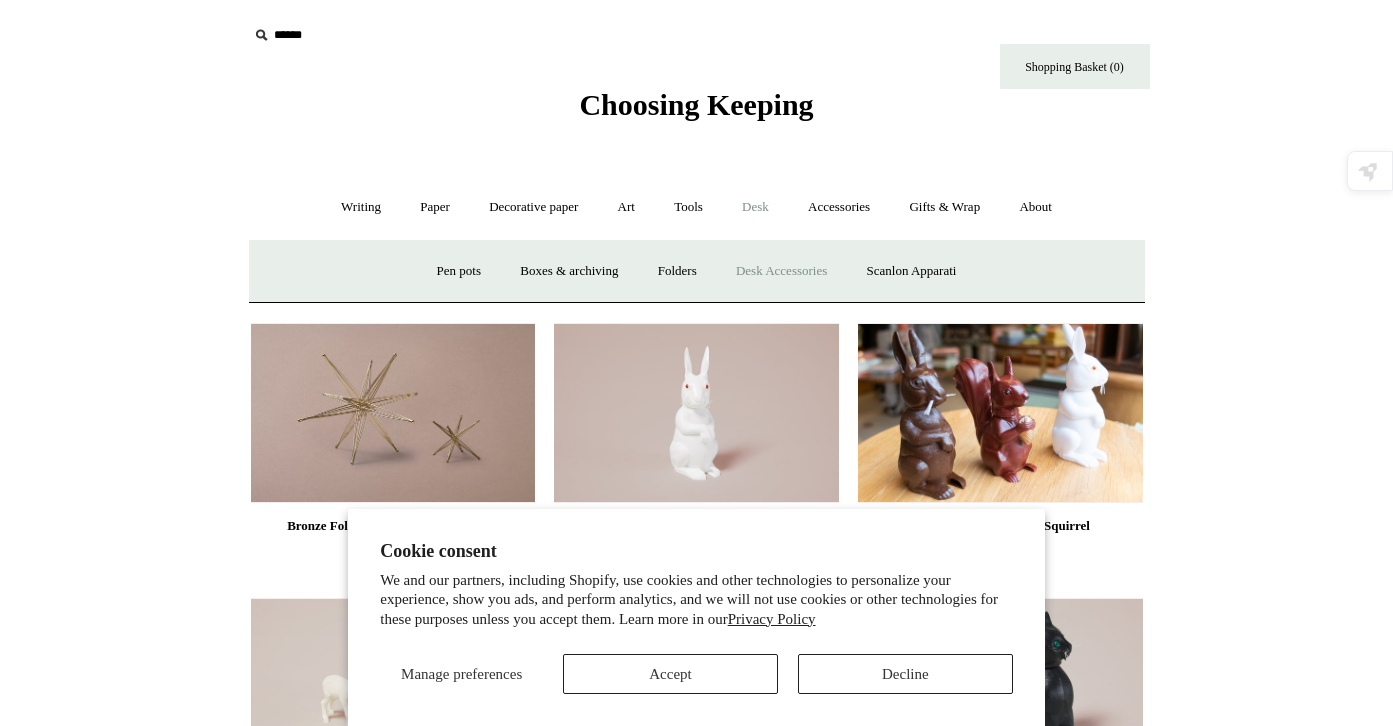 click on "Desk Accessories" at bounding box center [781, 271] 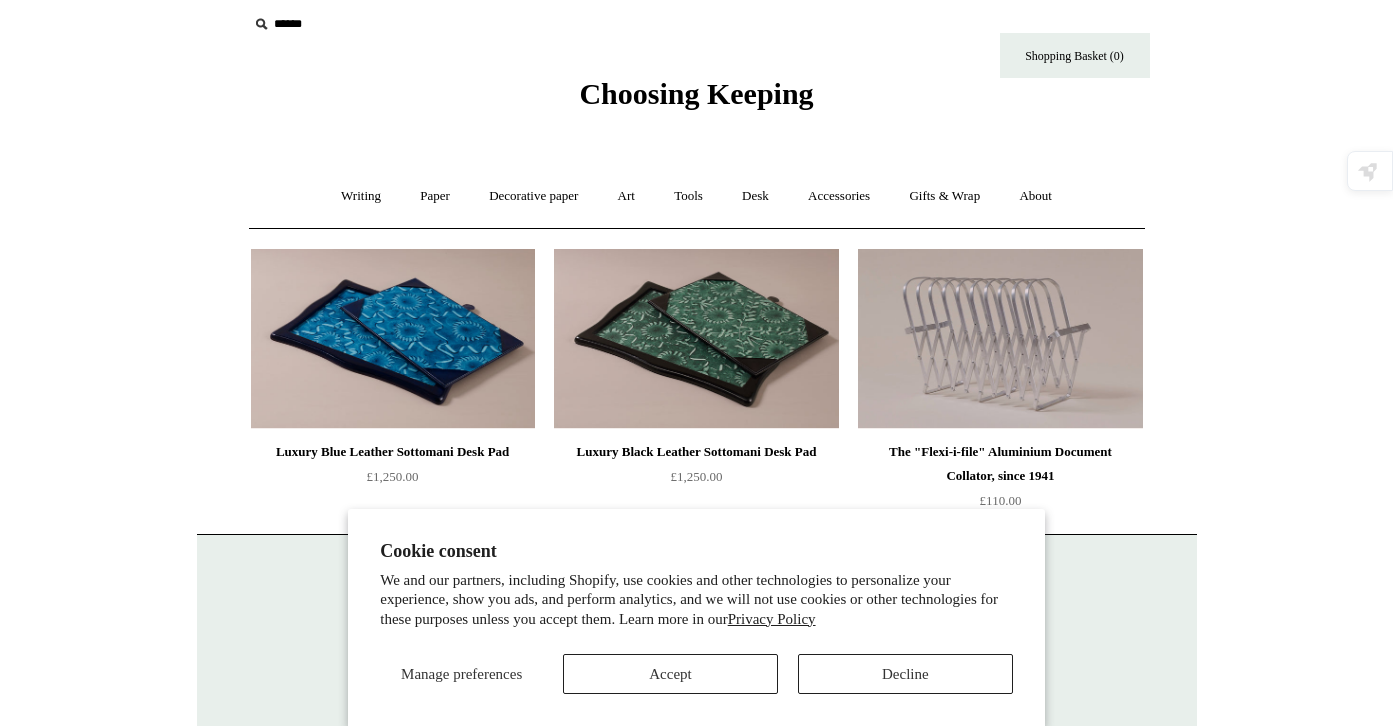 scroll, scrollTop: 0, scrollLeft: 0, axis: both 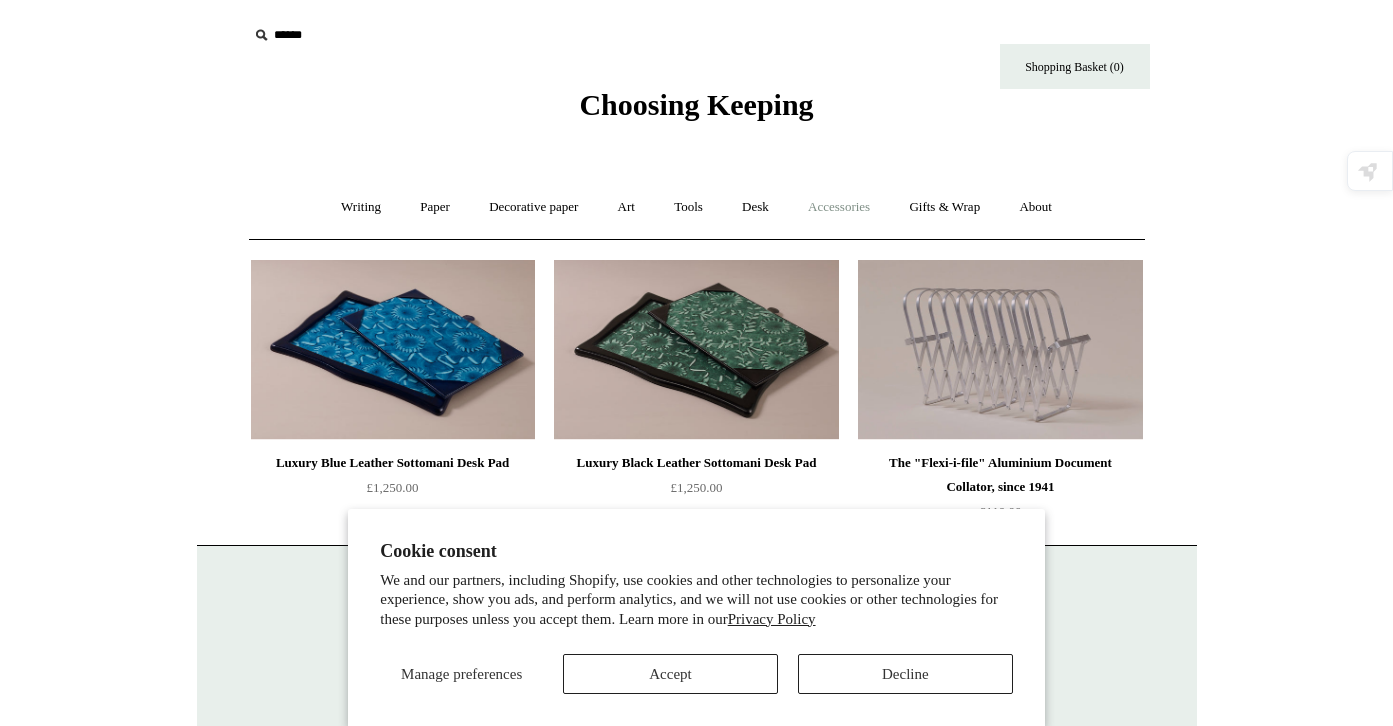 click on "Accessories +" at bounding box center [839, 207] 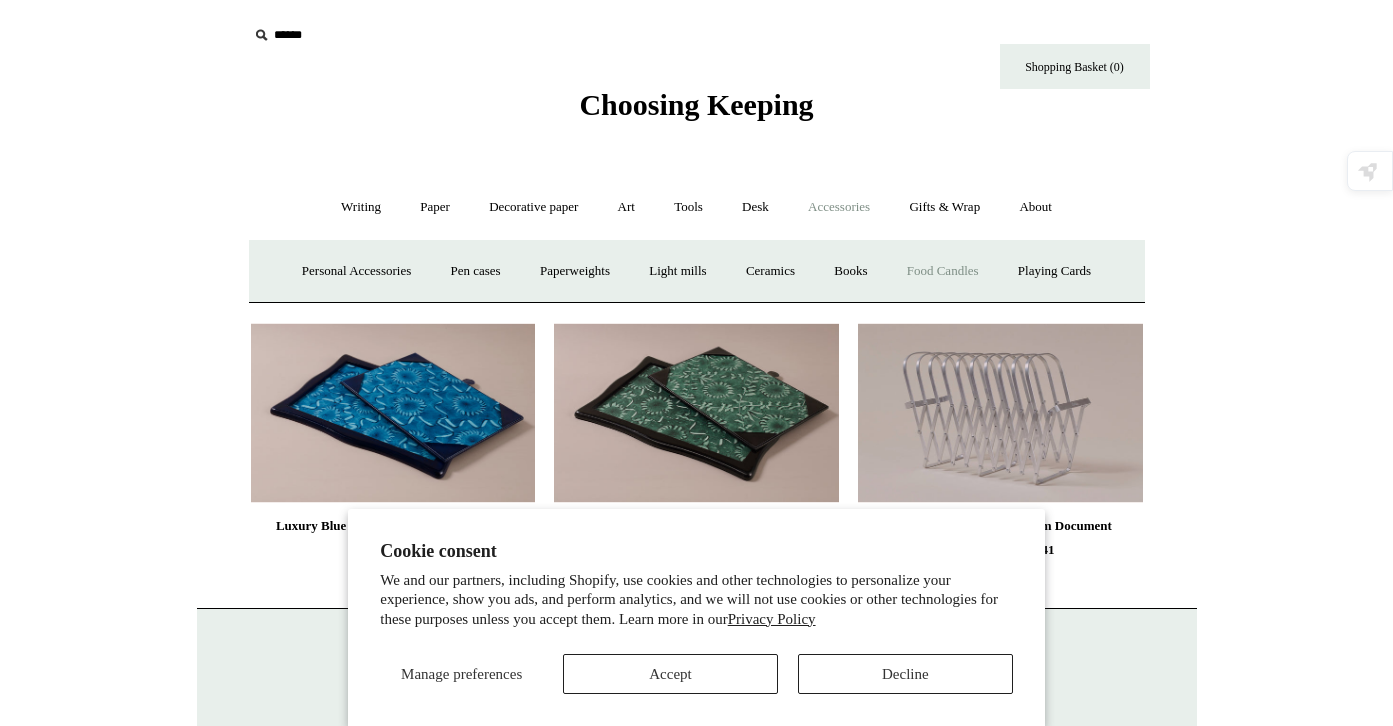 click on "Food Candles" at bounding box center (943, 271) 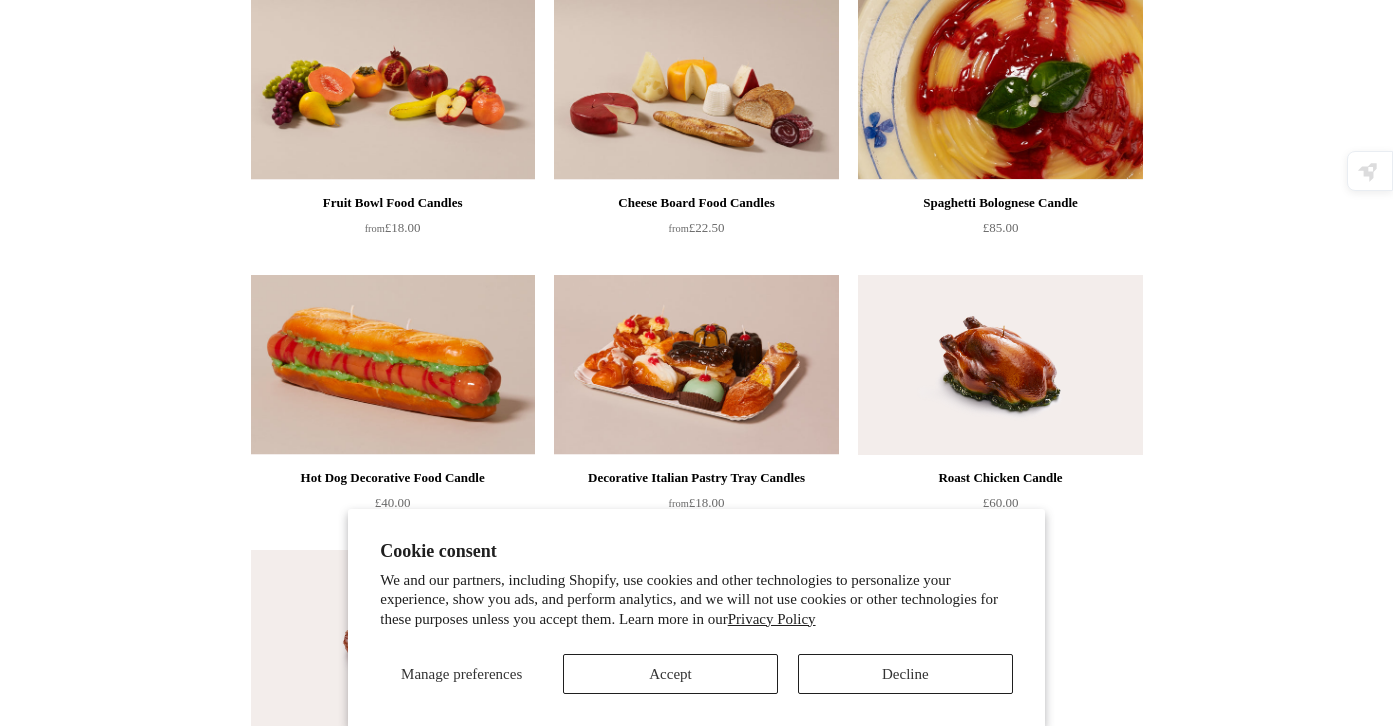scroll, scrollTop: 0, scrollLeft: 0, axis: both 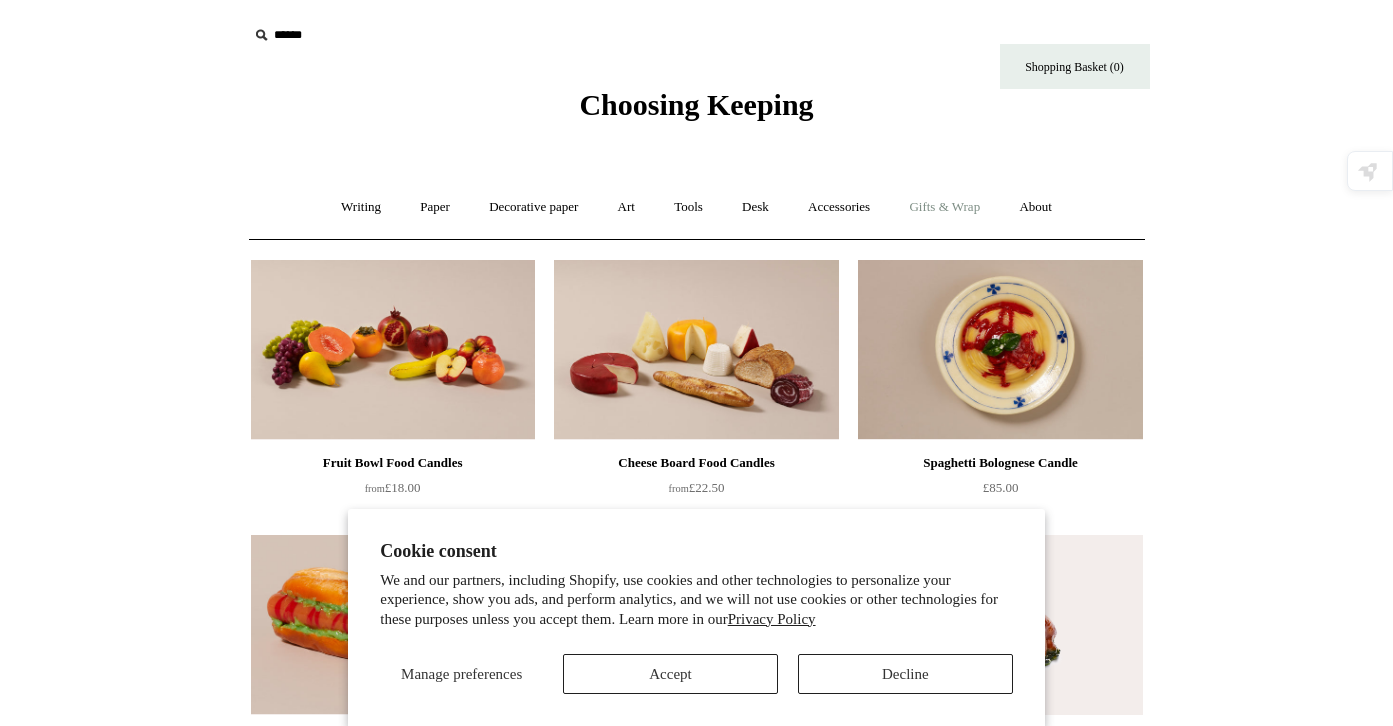 click on "Gifts & Wrap +" at bounding box center [944, 207] 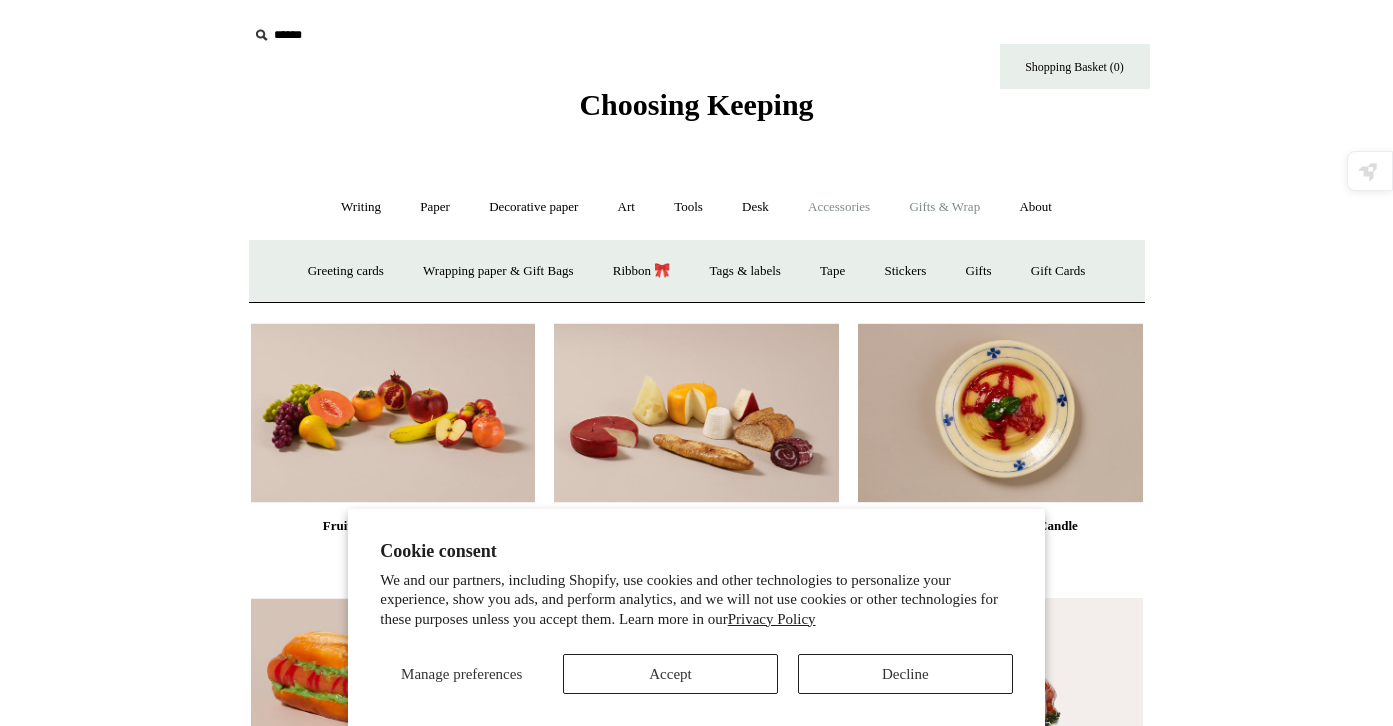 click on "Accessories +" at bounding box center [839, 207] 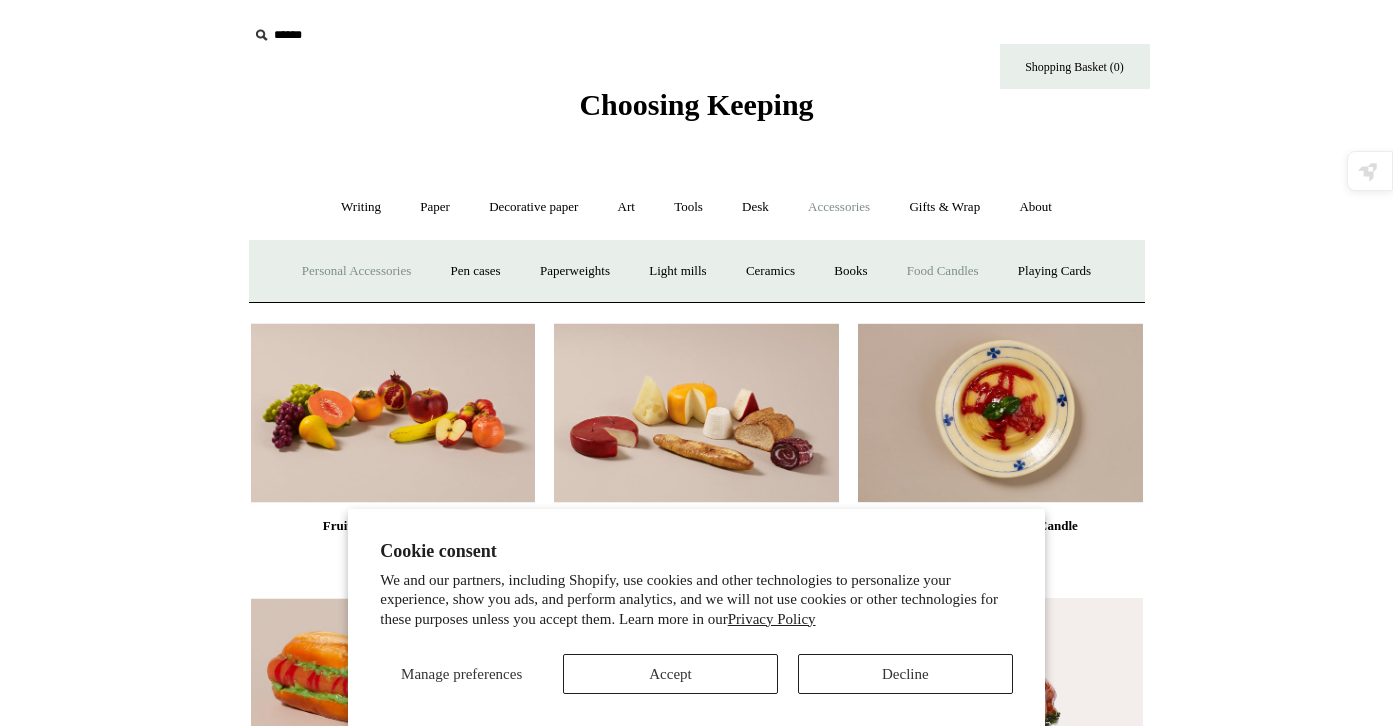 click on "Personal Accessories +" at bounding box center [356, 271] 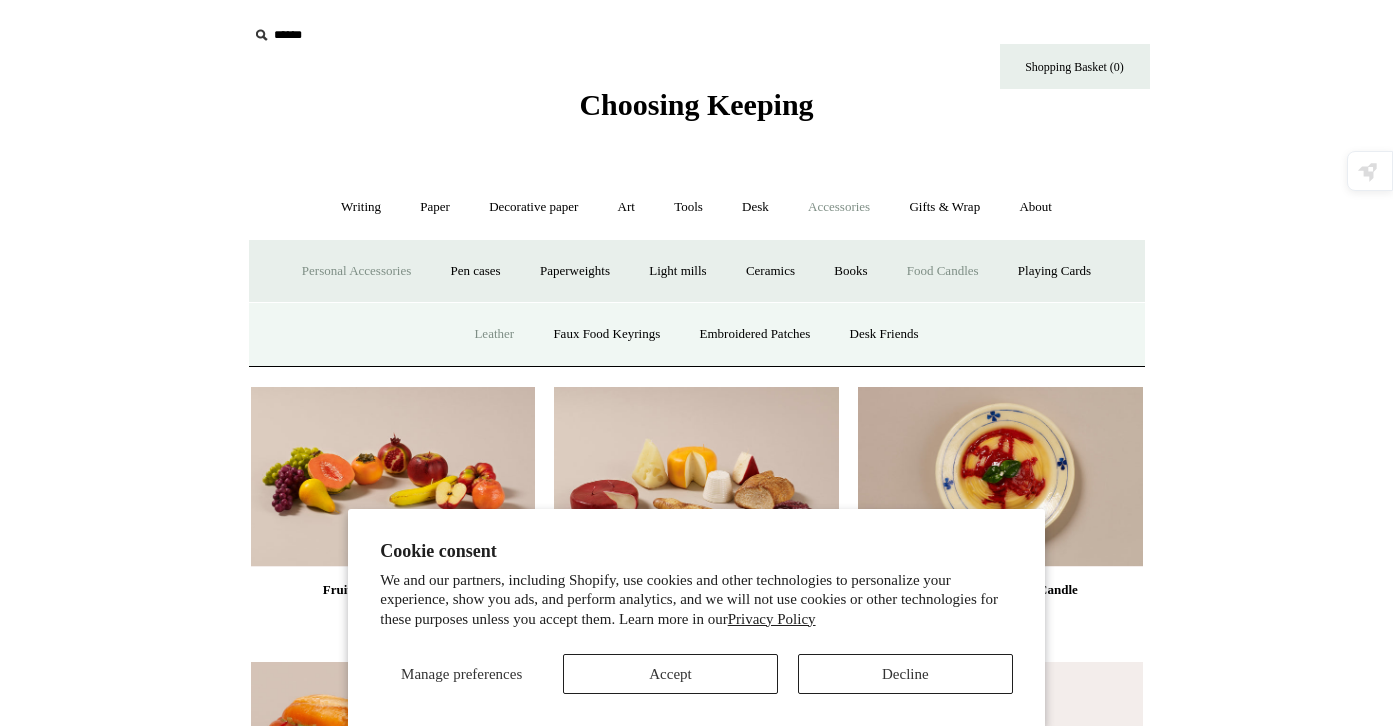 click on "Leather" at bounding box center (494, 334) 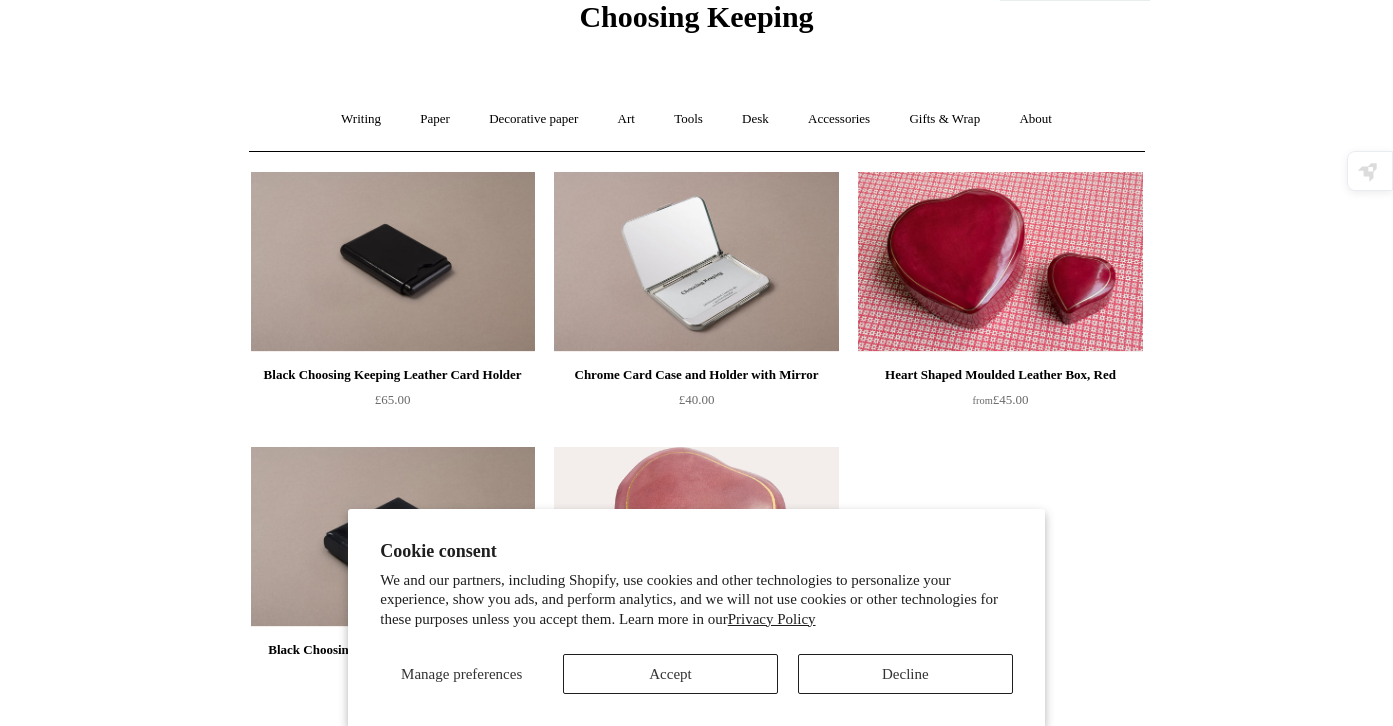 scroll, scrollTop: 0, scrollLeft: 0, axis: both 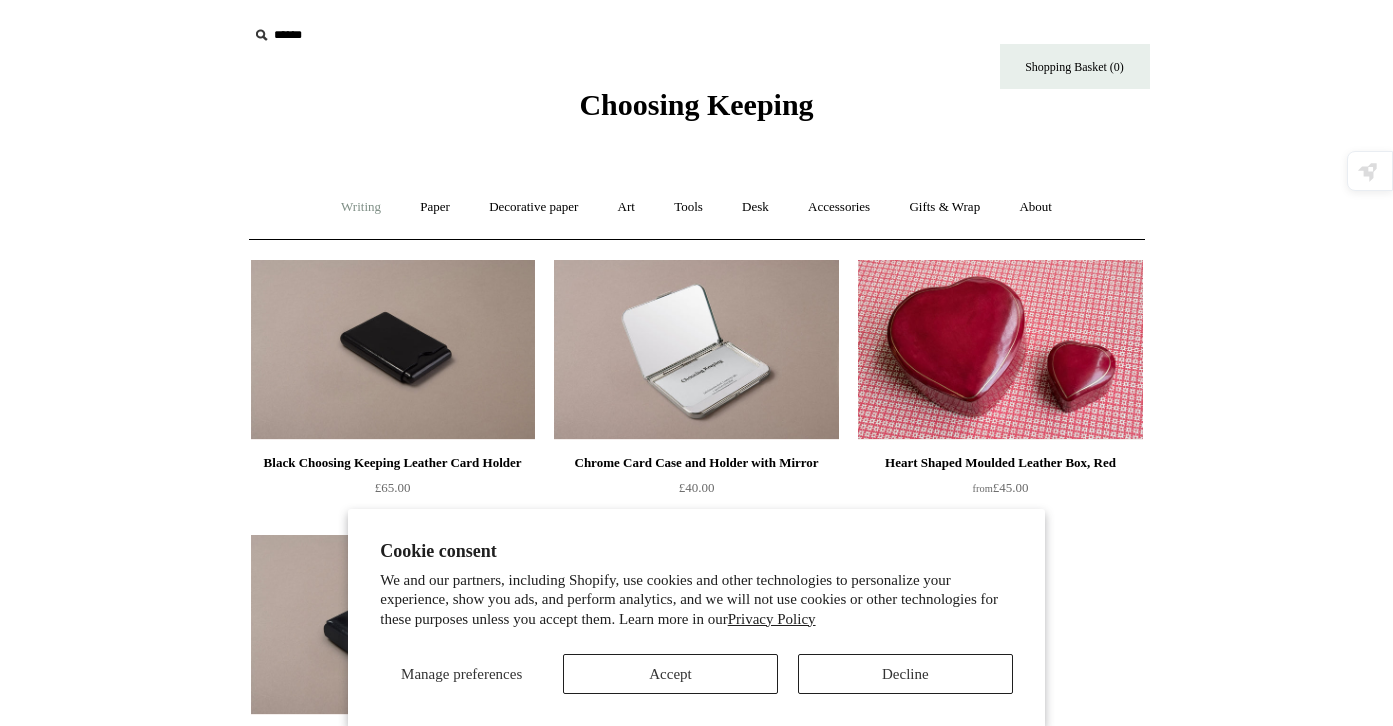 click on "Writing +" at bounding box center (361, 207) 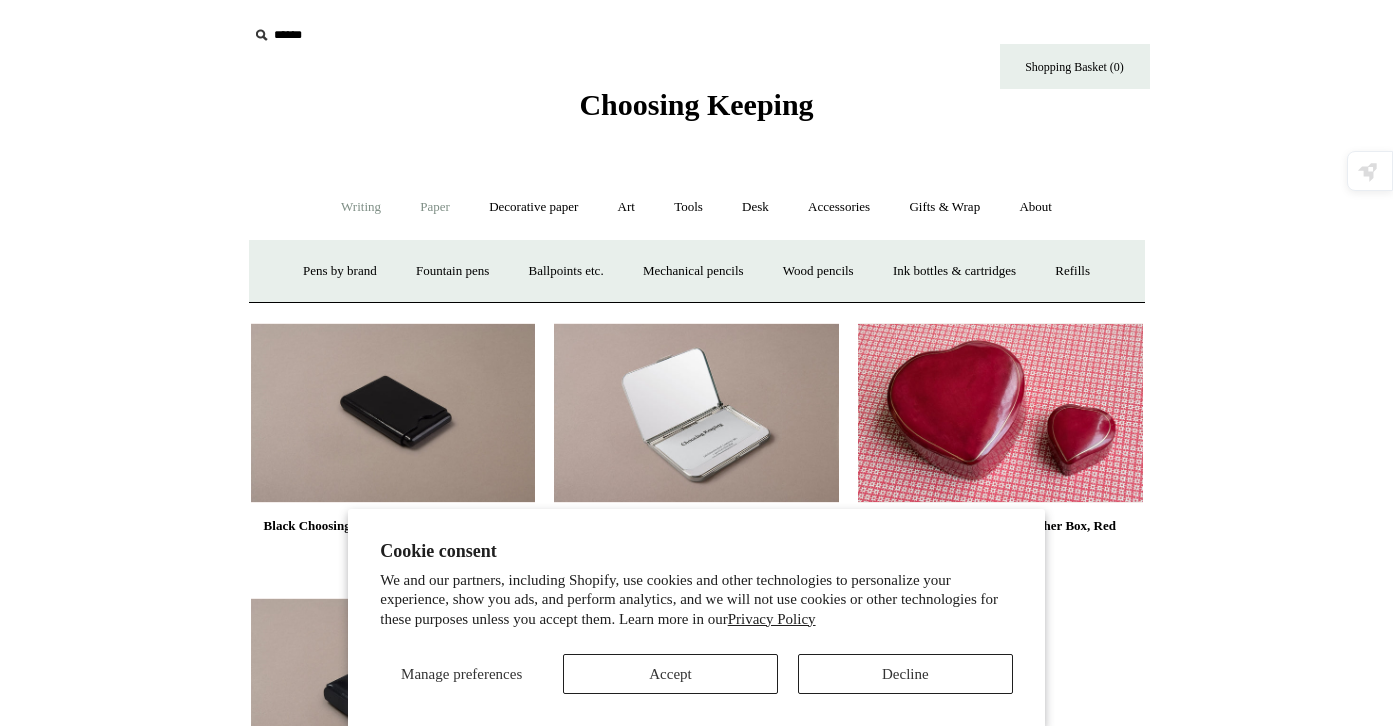 click on "Paper +" at bounding box center (435, 207) 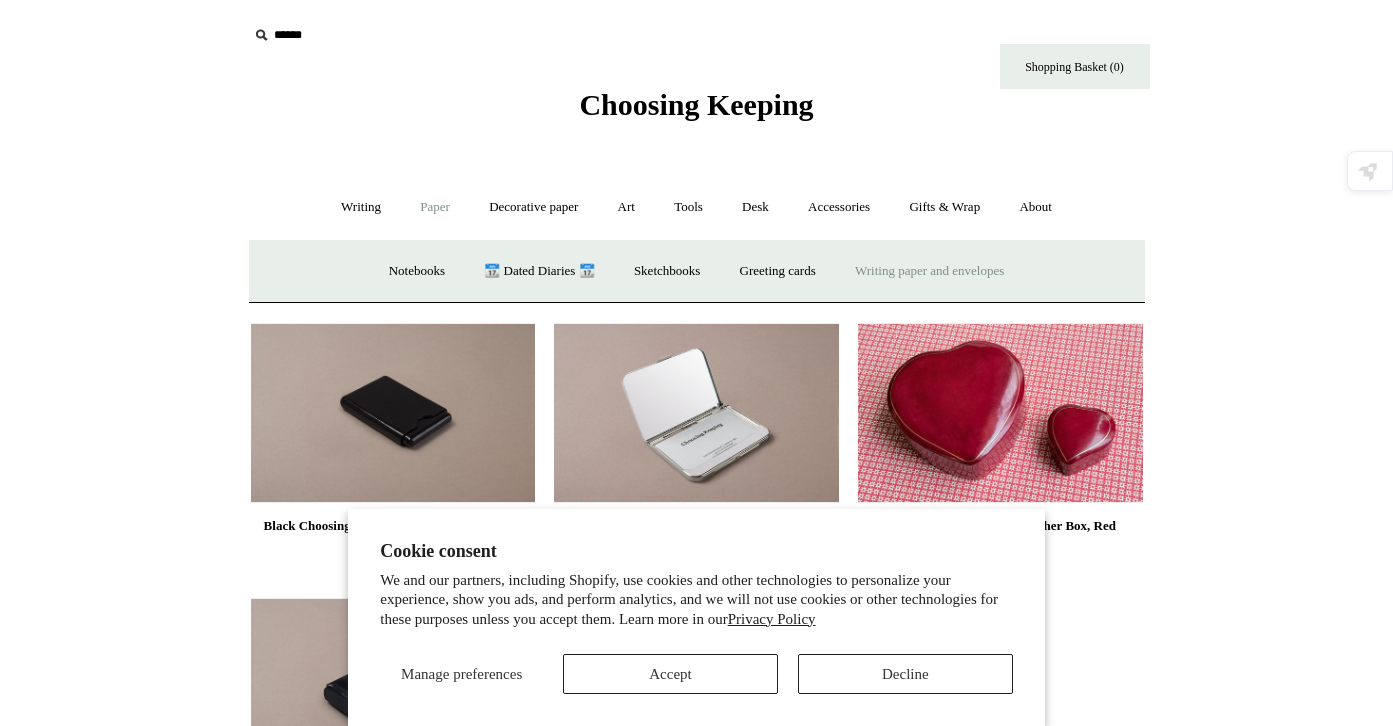 click on "Writing paper and envelopes +" at bounding box center [929, 271] 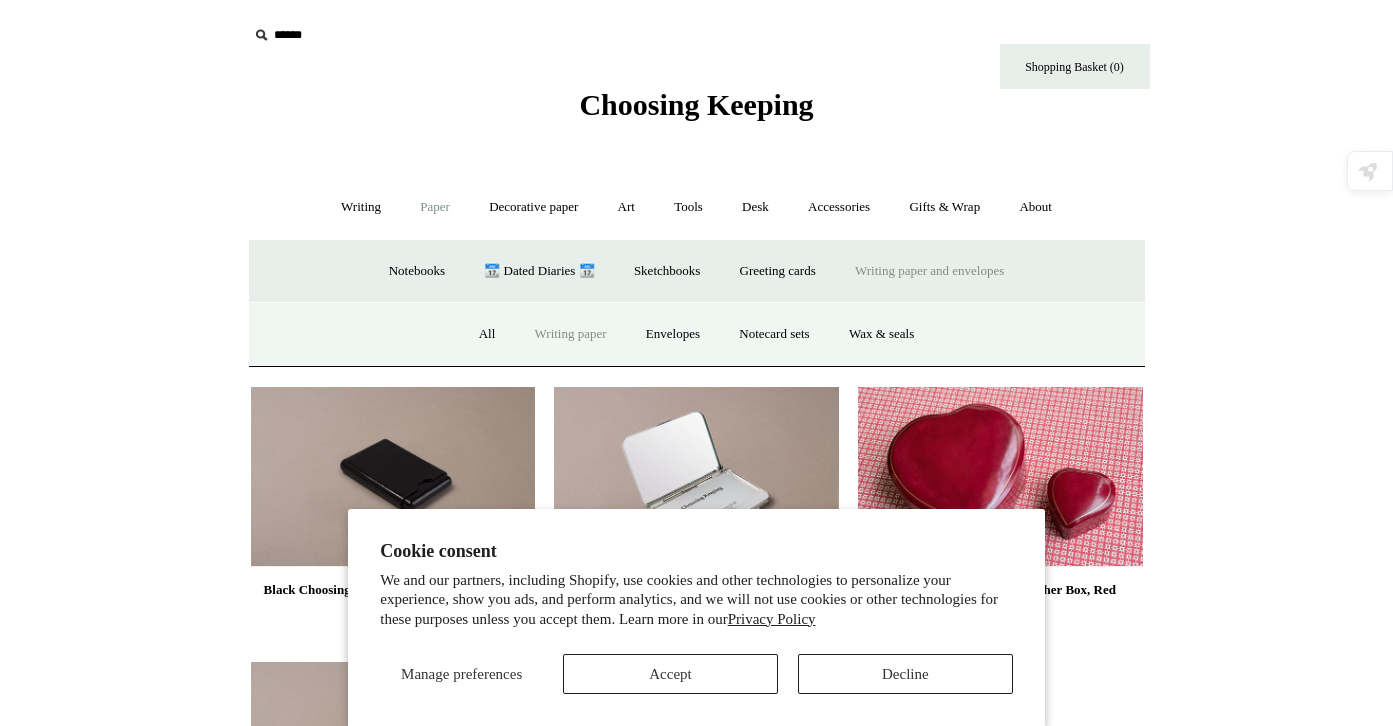 click on "Writing paper" at bounding box center [571, 334] 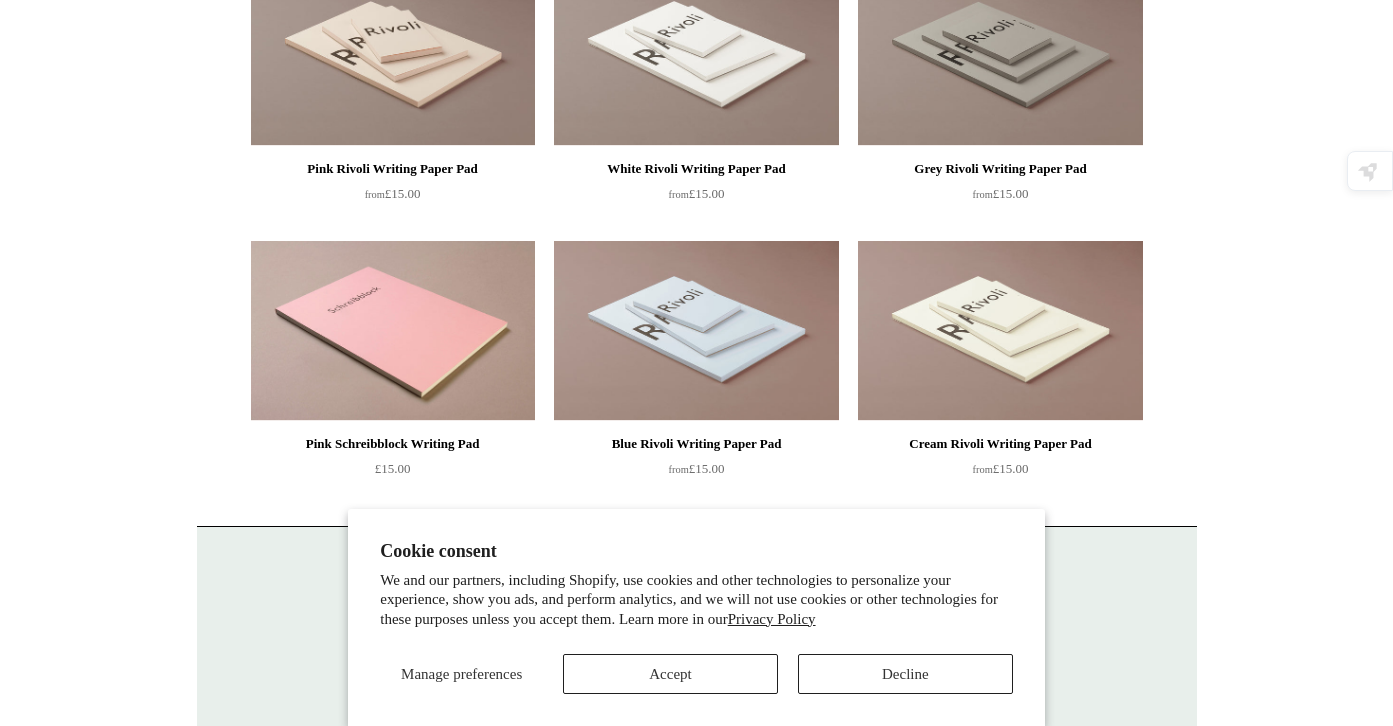 scroll, scrollTop: 0, scrollLeft: 0, axis: both 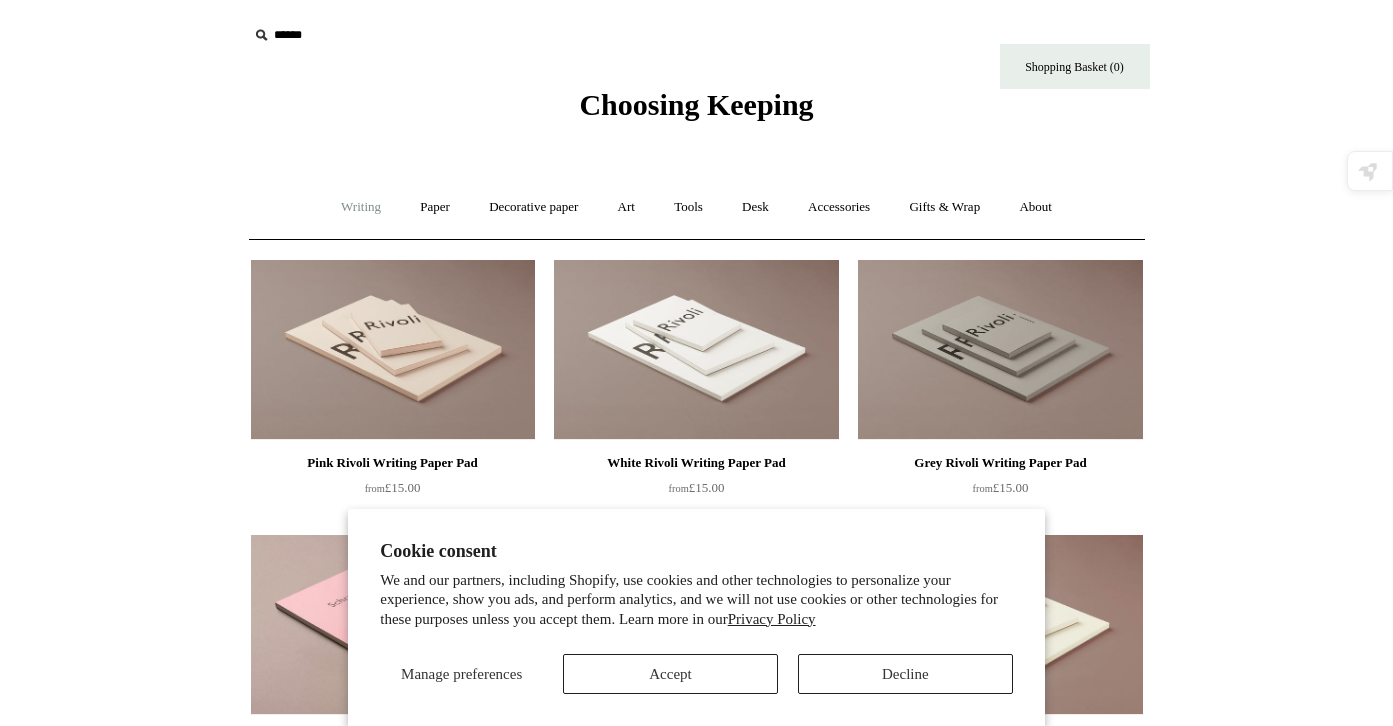 click on "Writing +" at bounding box center [361, 207] 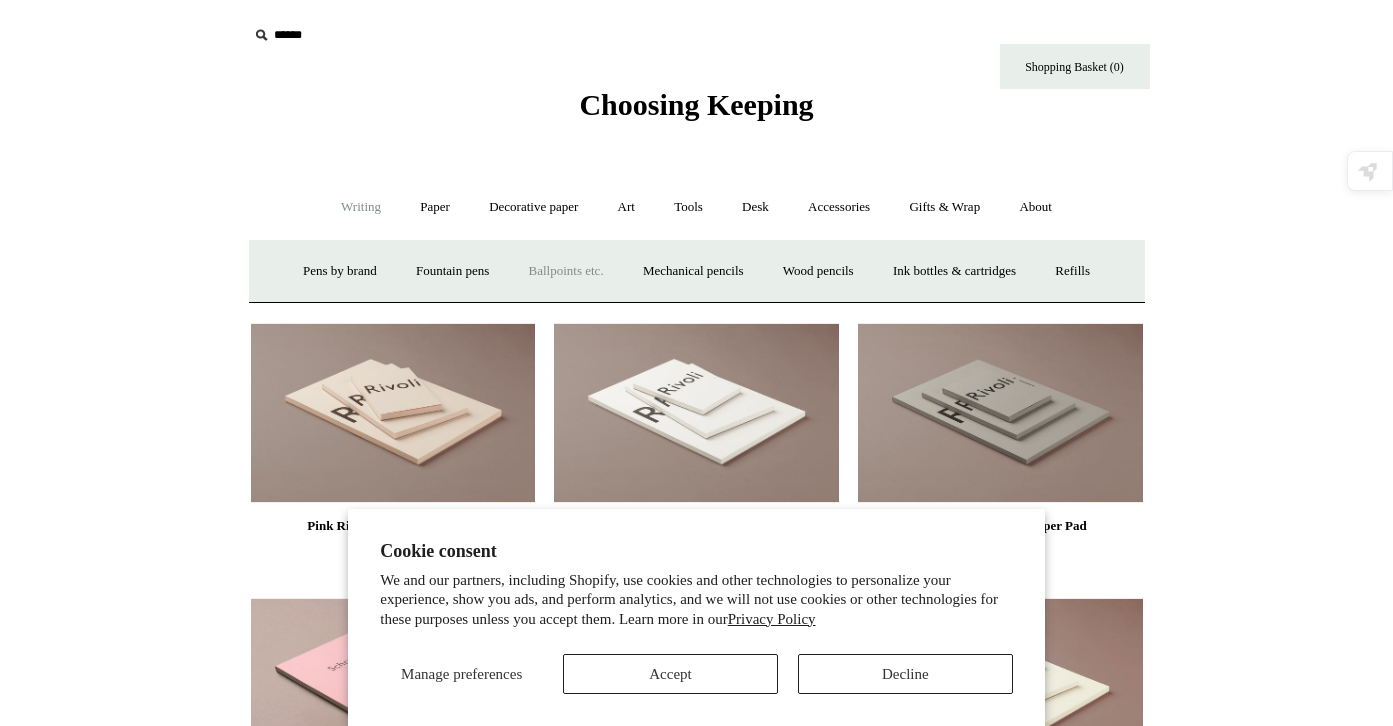 click on "Ballpoints etc. +" at bounding box center (566, 271) 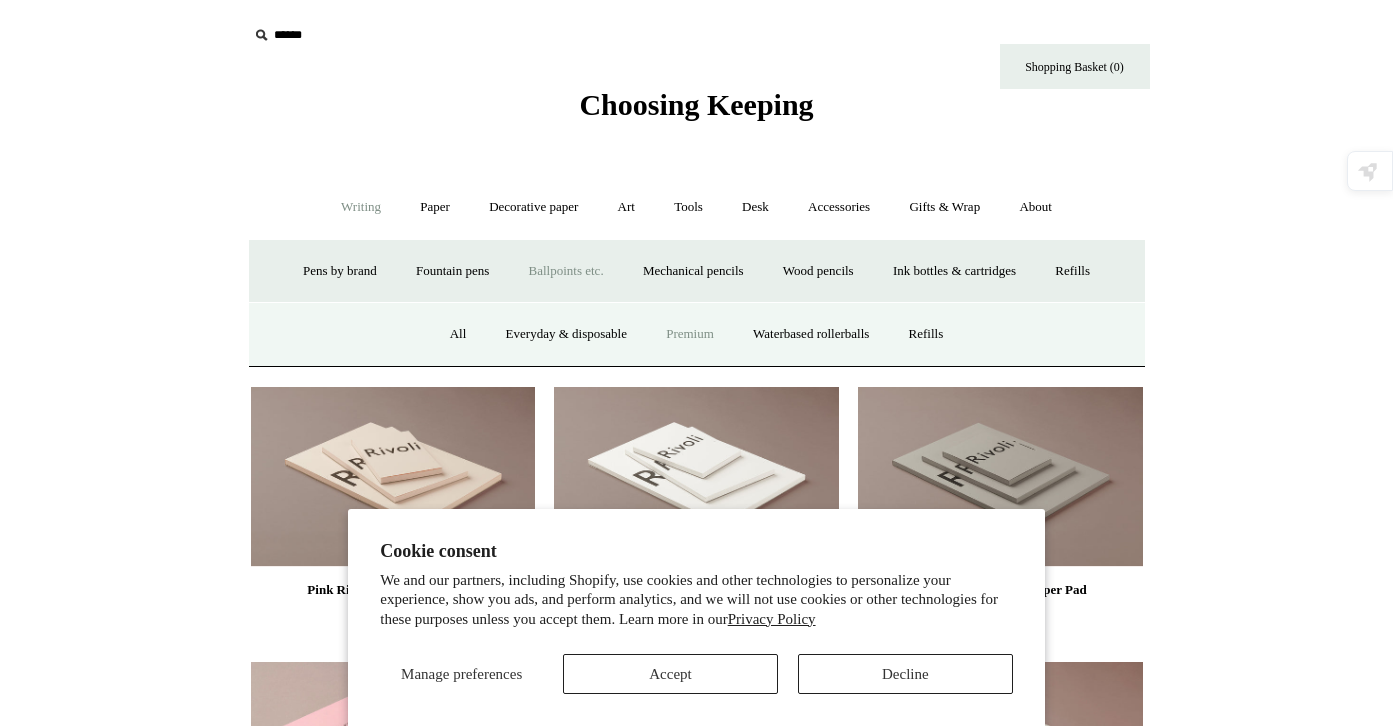 click on "Premium" at bounding box center (690, 334) 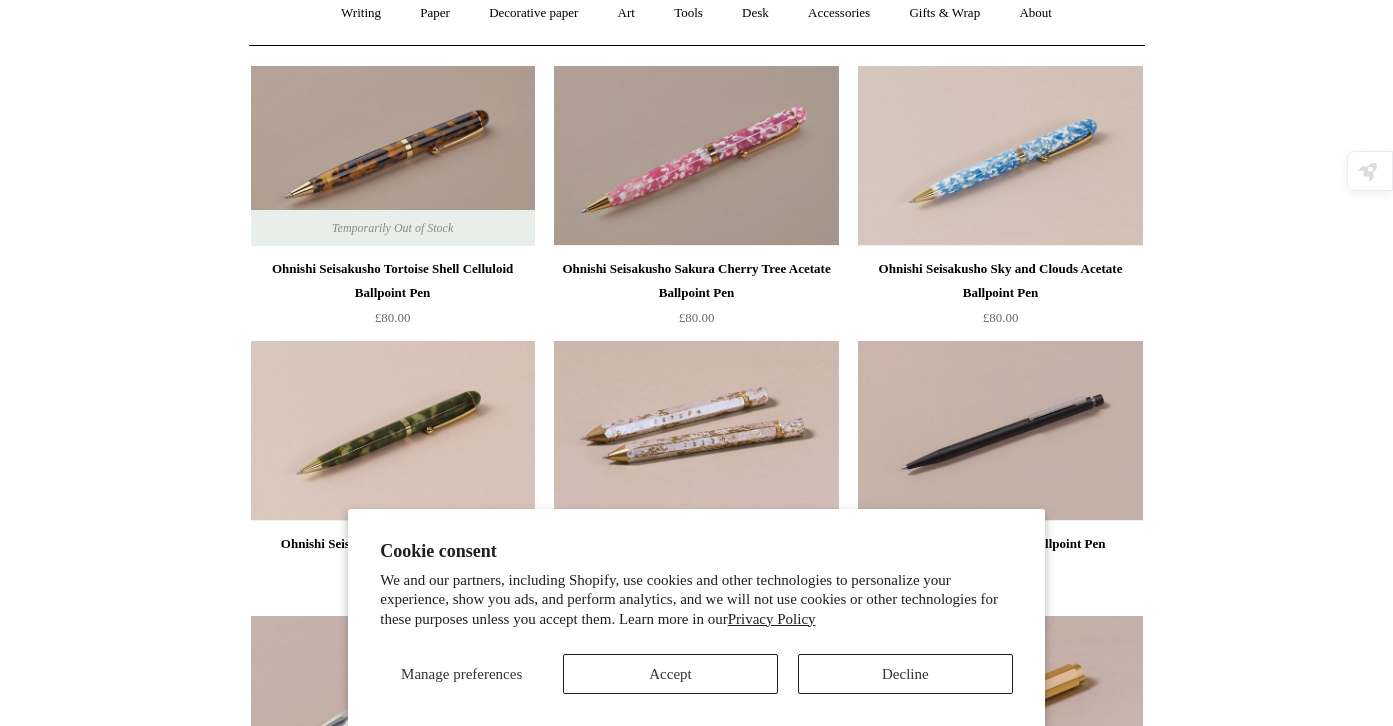 scroll, scrollTop: 0, scrollLeft: 0, axis: both 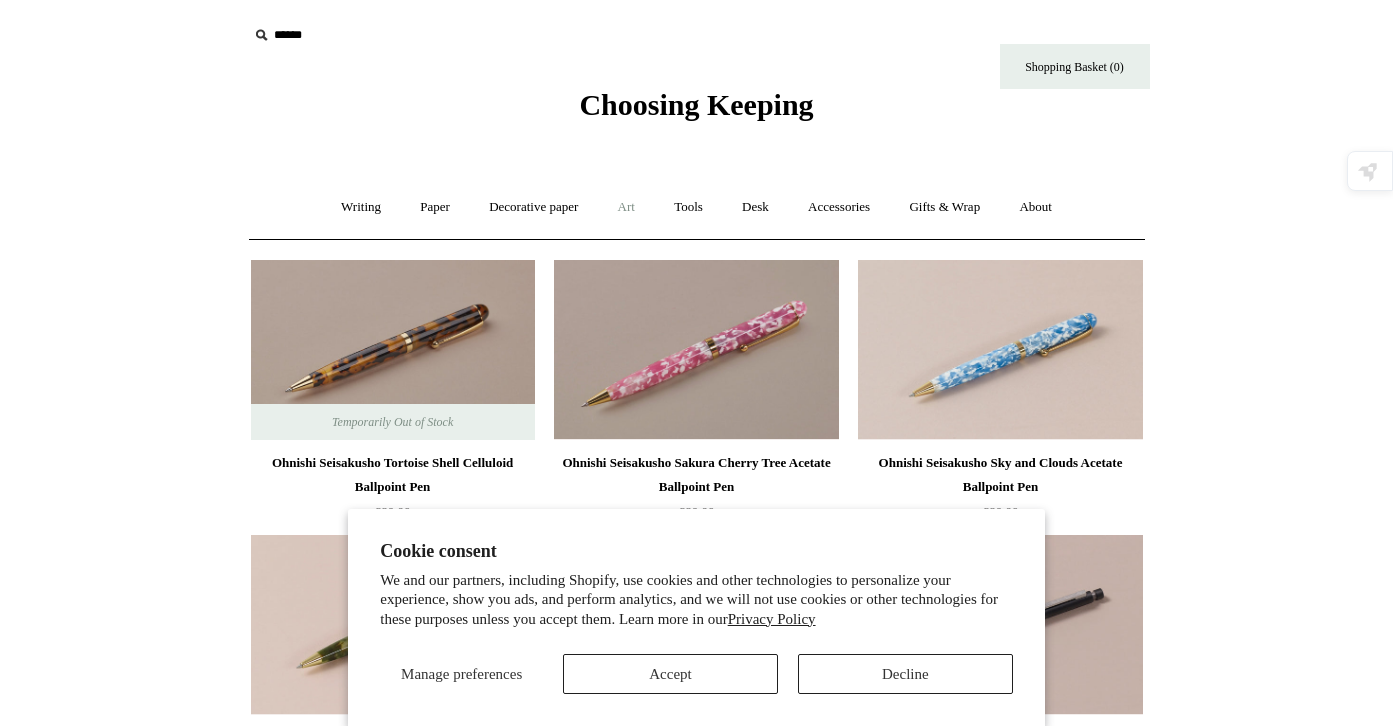 click on "Art +" at bounding box center (626, 207) 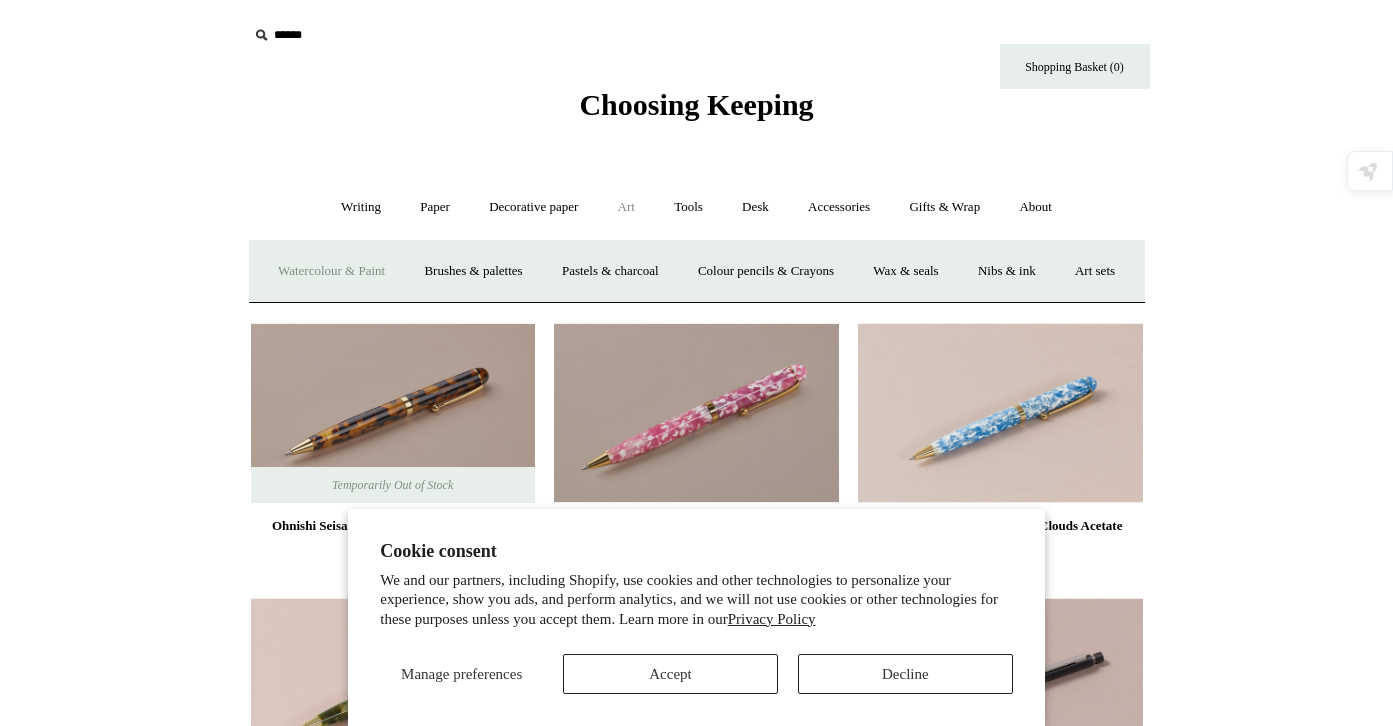 click on "Watercolour & Paint" at bounding box center (331, 271) 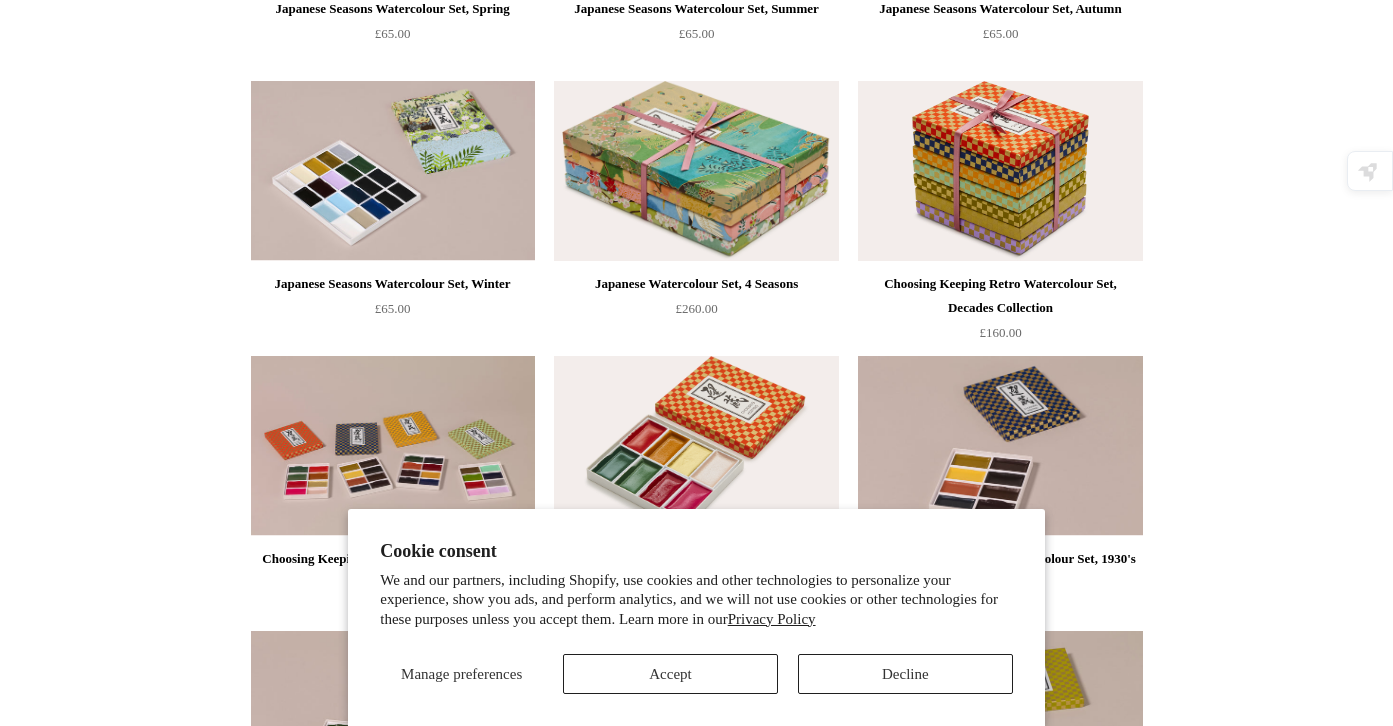 scroll, scrollTop: 0, scrollLeft: 0, axis: both 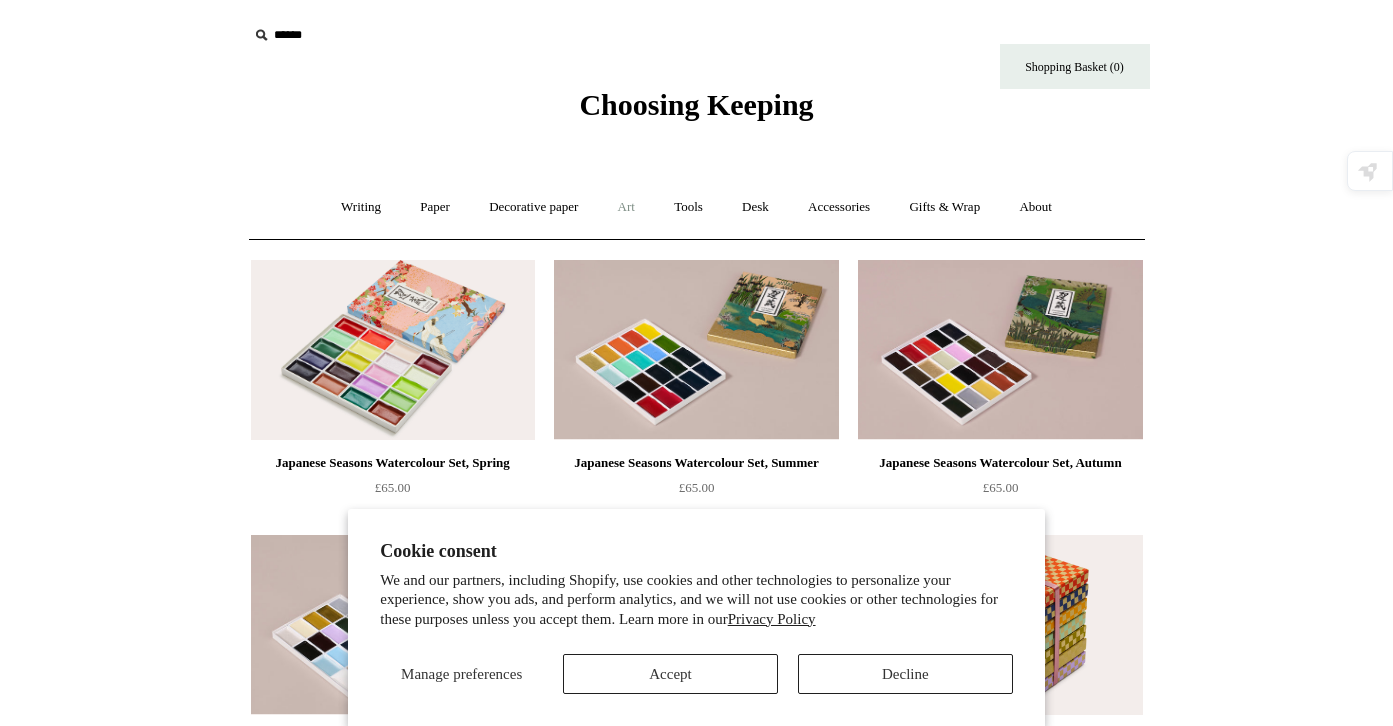 click on "Art +" at bounding box center (626, 207) 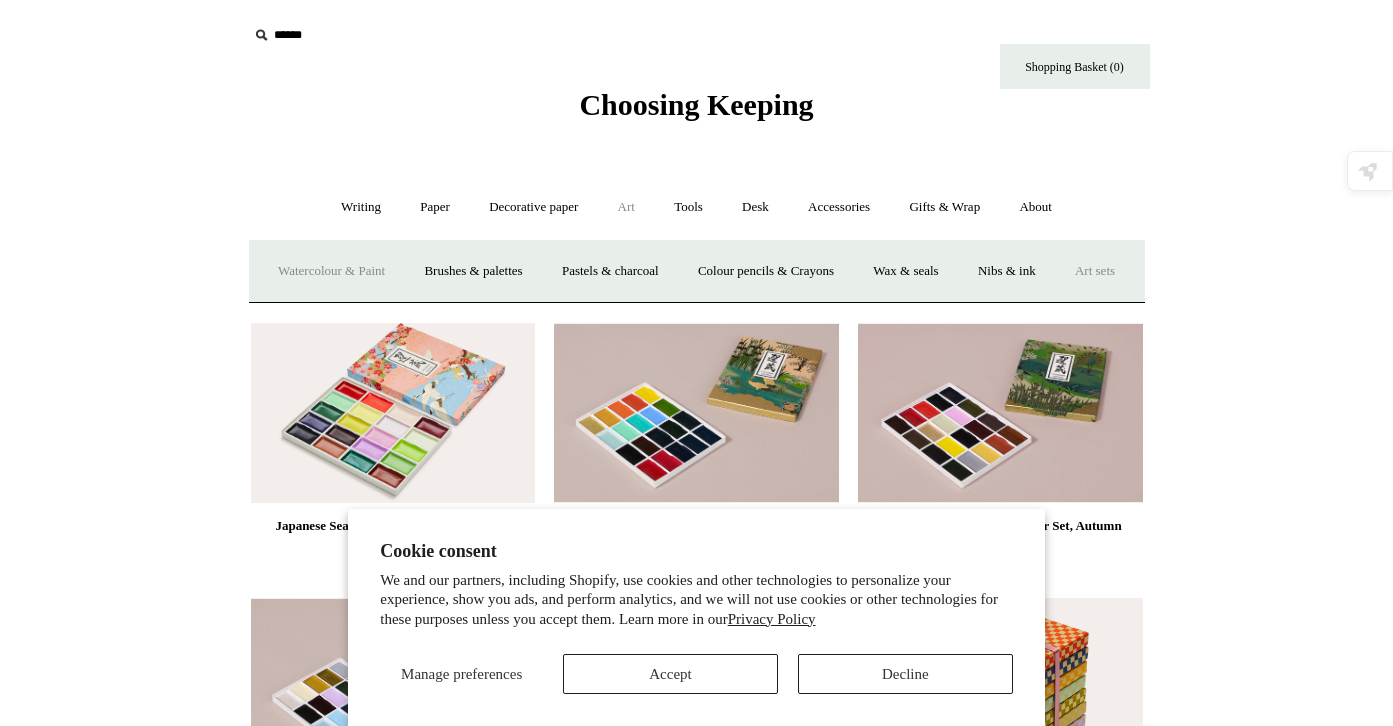 click on "Art sets" at bounding box center [1095, 271] 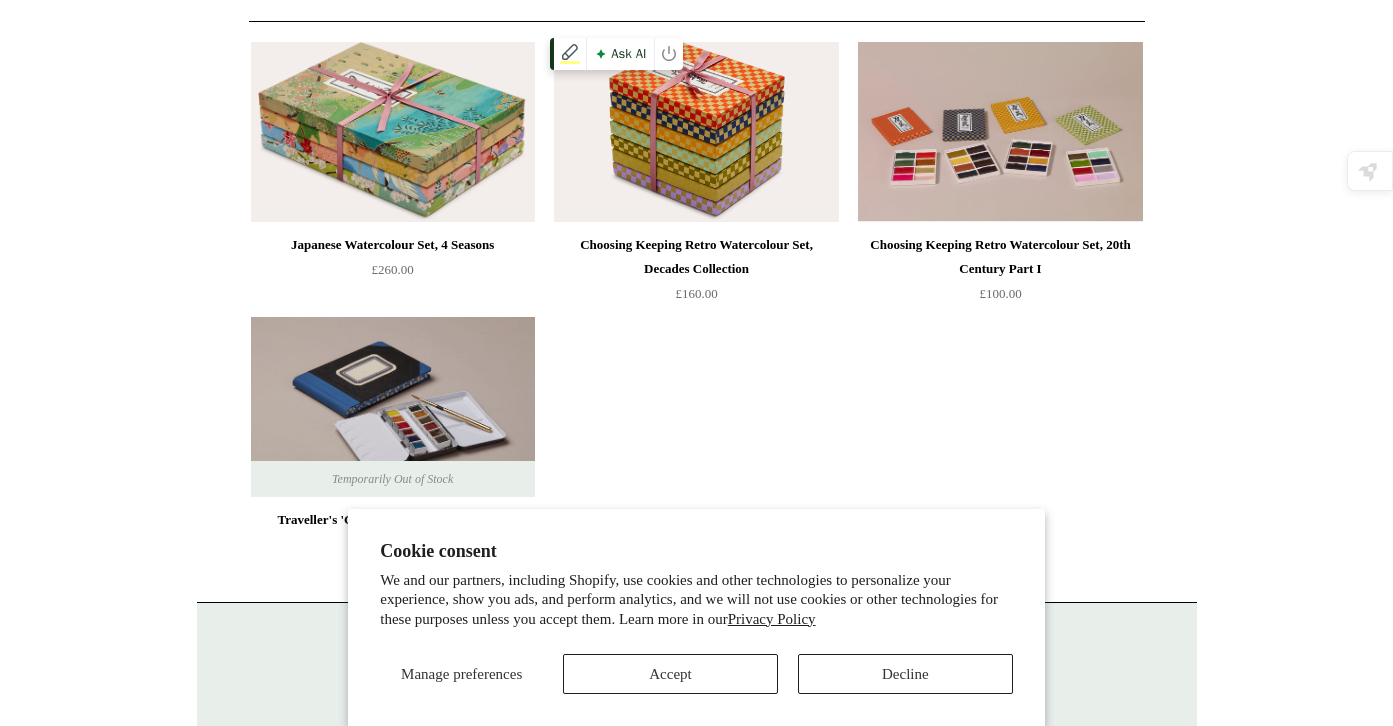 scroll, scrollTop: 210, scrollLeft: 0, axis: vertical 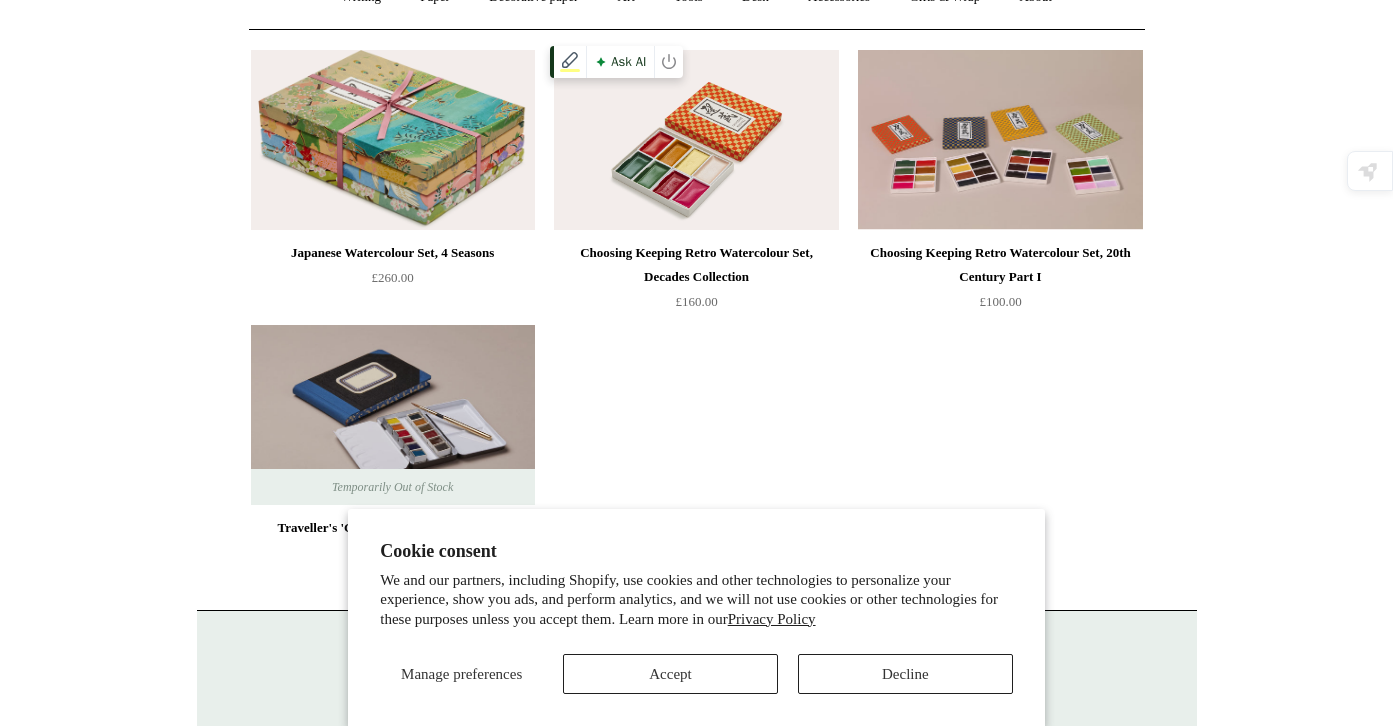 click at bounding box center (696, 140) 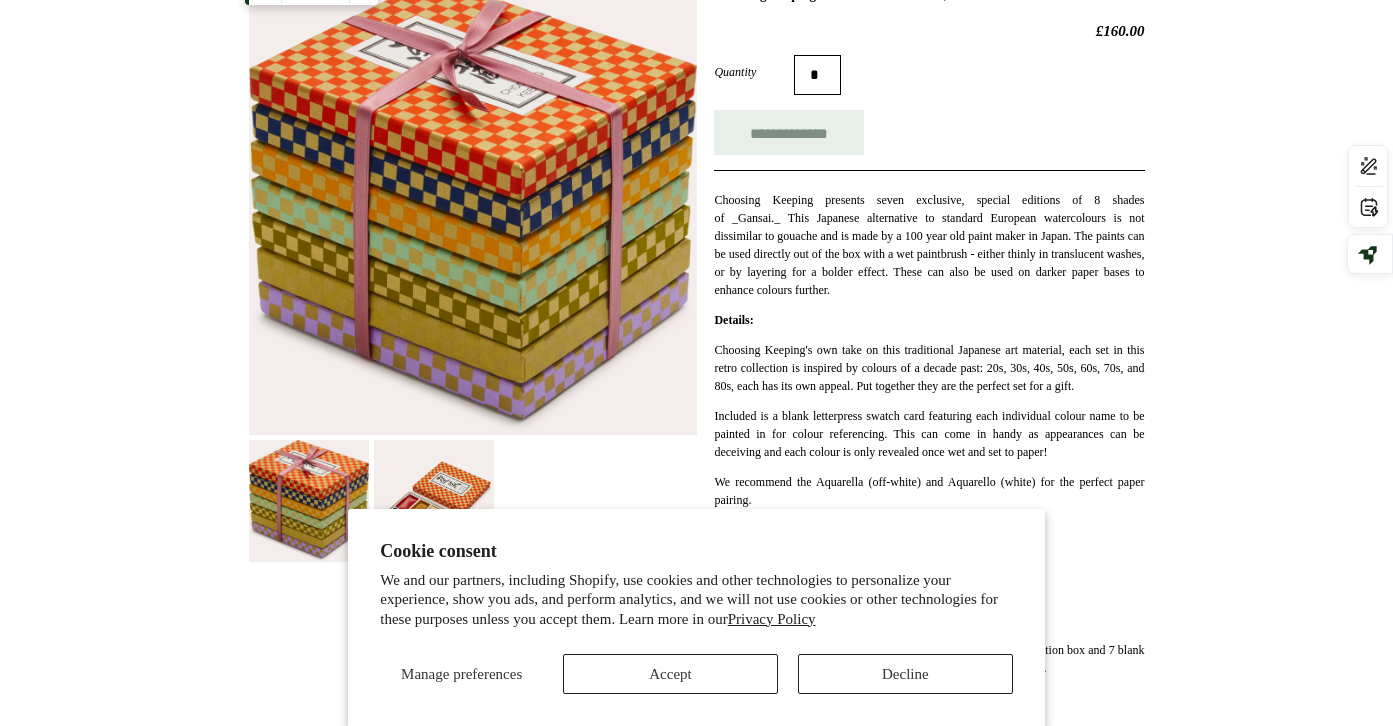 scroll, scrollTop: 383, scrollLeft: 0, axis: vertical 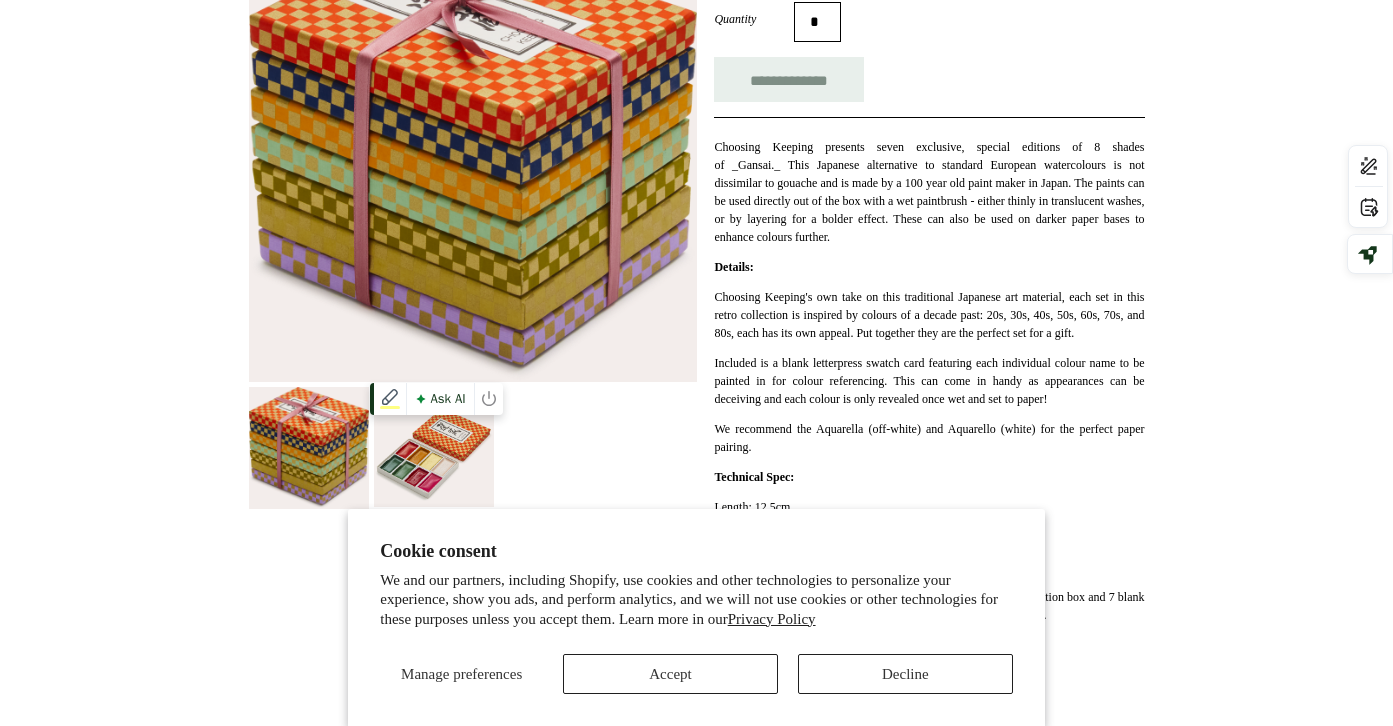 click at bounding box center (434, 447) 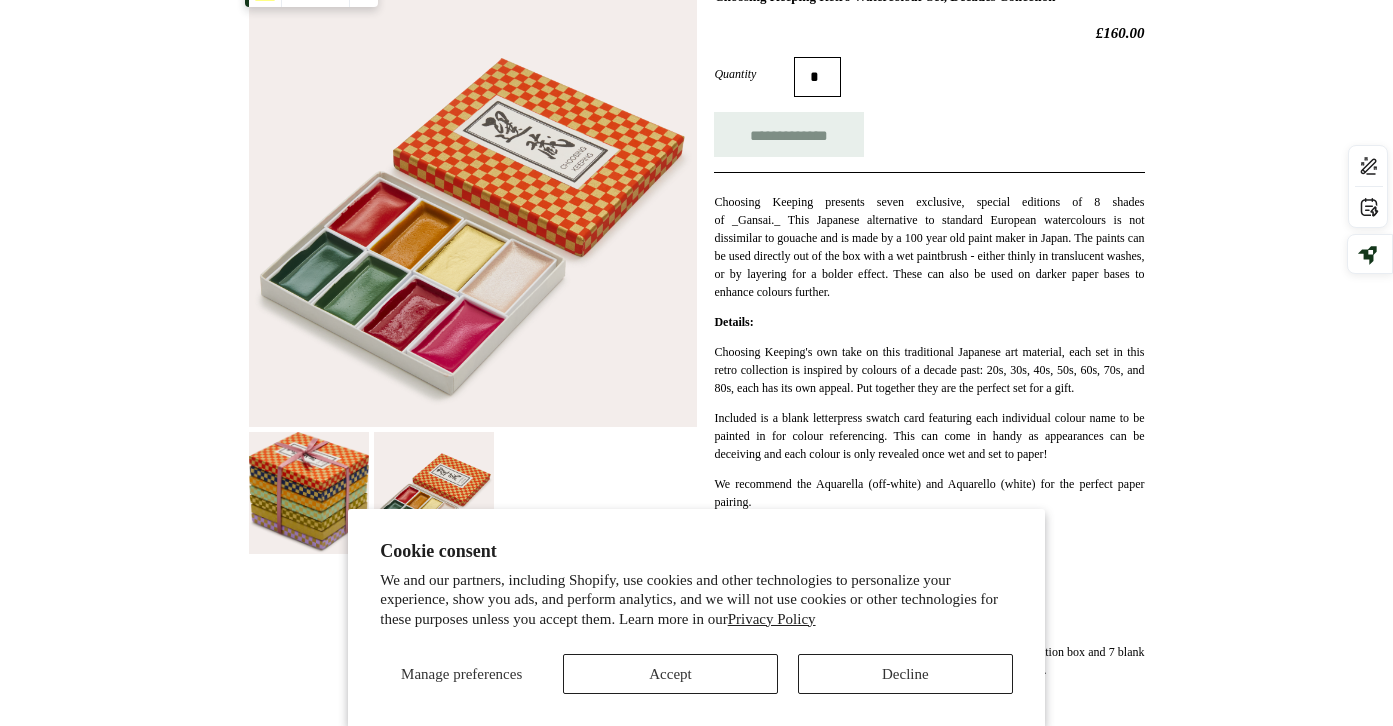 scroll, scrollTop: 0, scrollLeft: 0, axis: both 